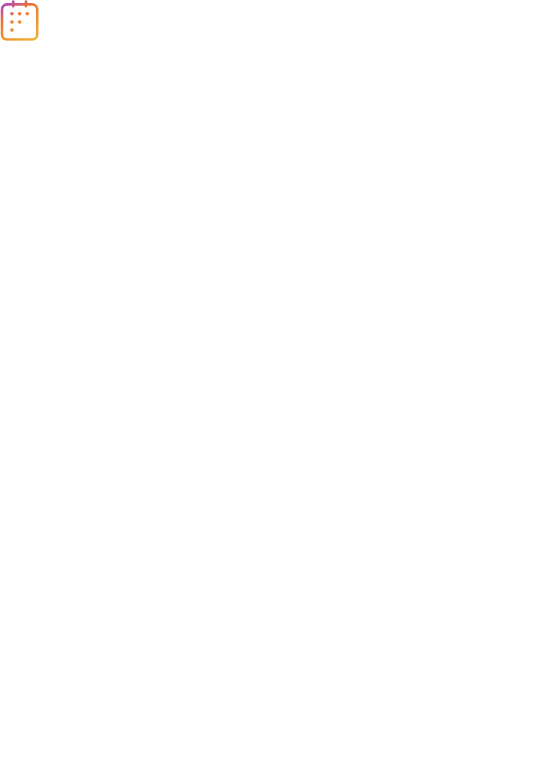 scroll, scrollTop: 0, scrollLeft: 0, axis: both 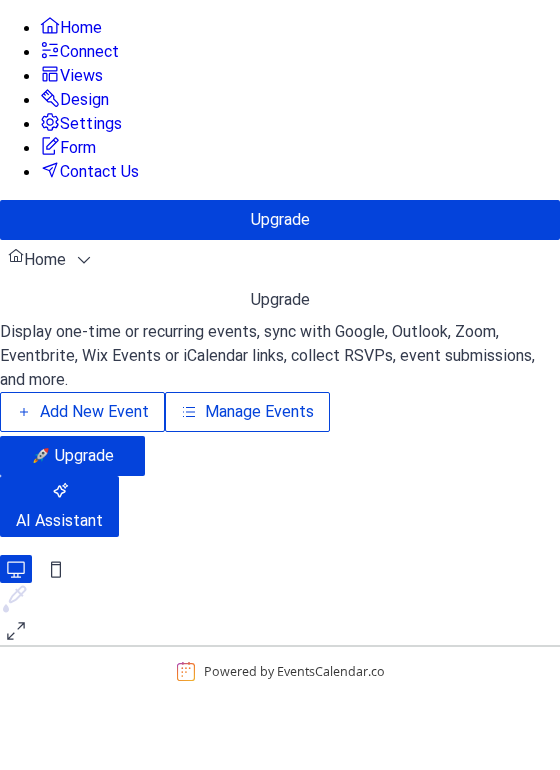 click on "Manage Events" at bounding box center (259, 412) 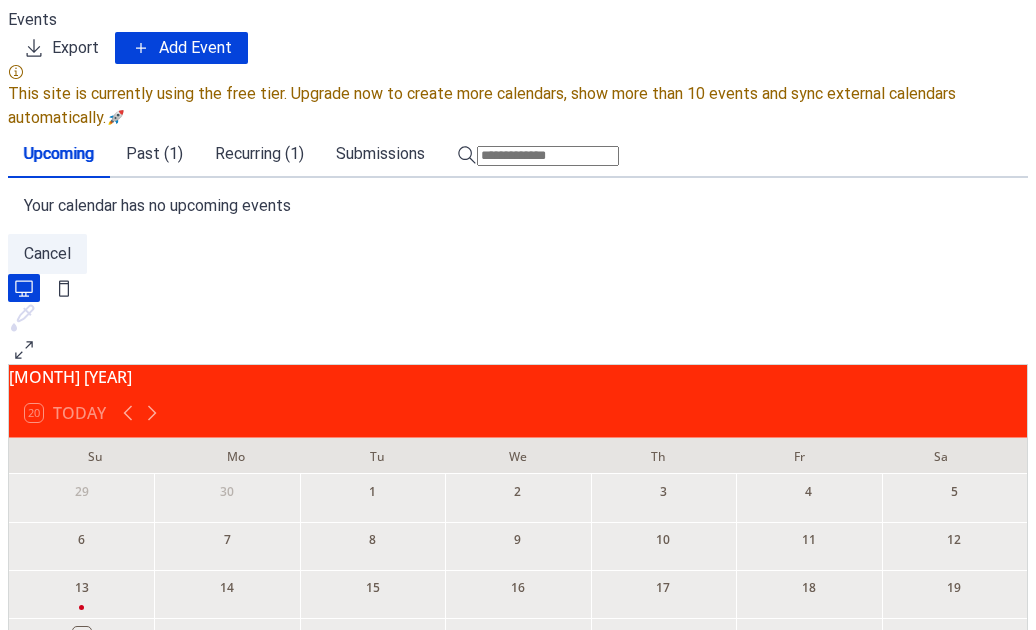 scroll, scrollTop: 0, scrollLeft: 0, axis: both 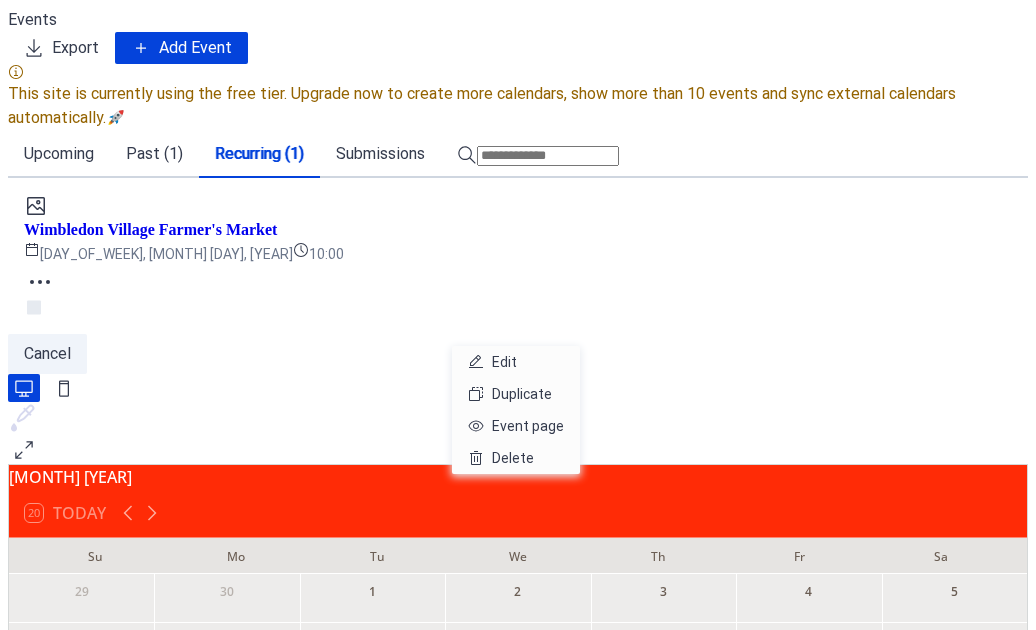click 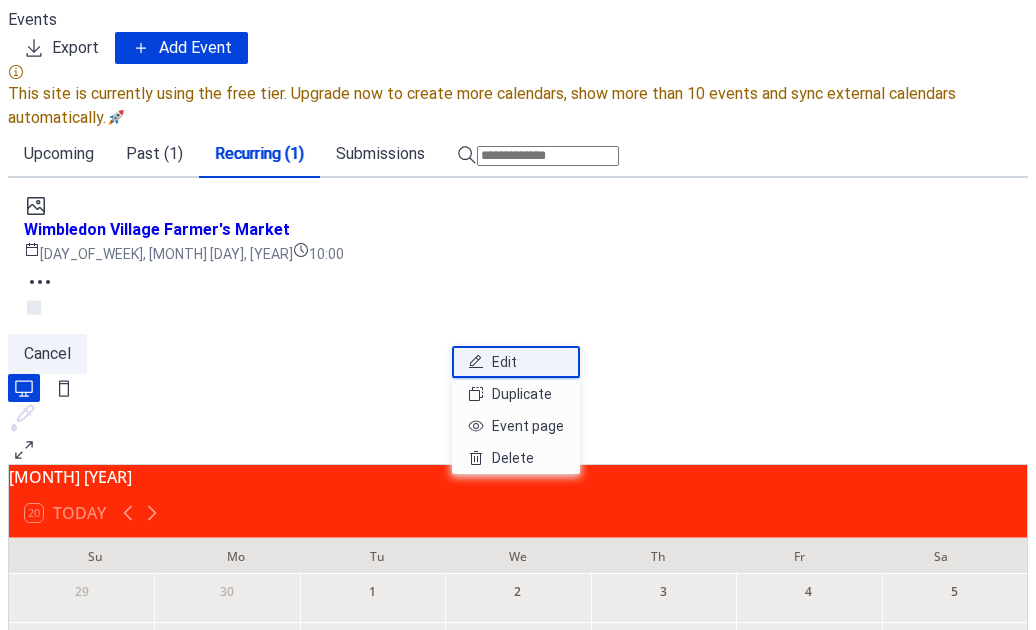 click on "Edit" at bounding box center [504, 362] 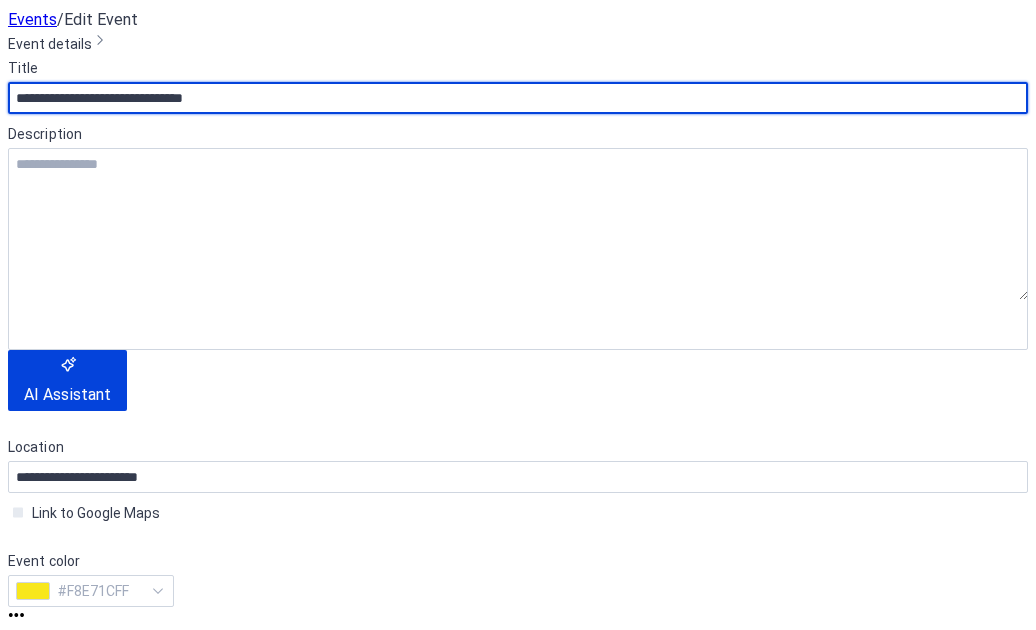 type on "**********" 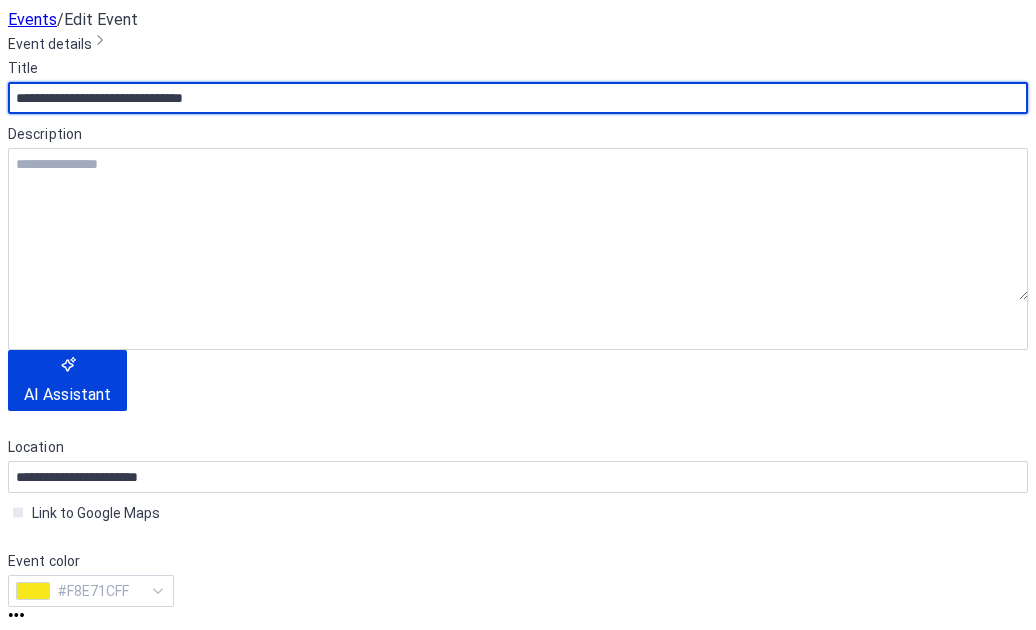 scroll, scrollTop: 792, scrollLeft: 0, axis: vertical 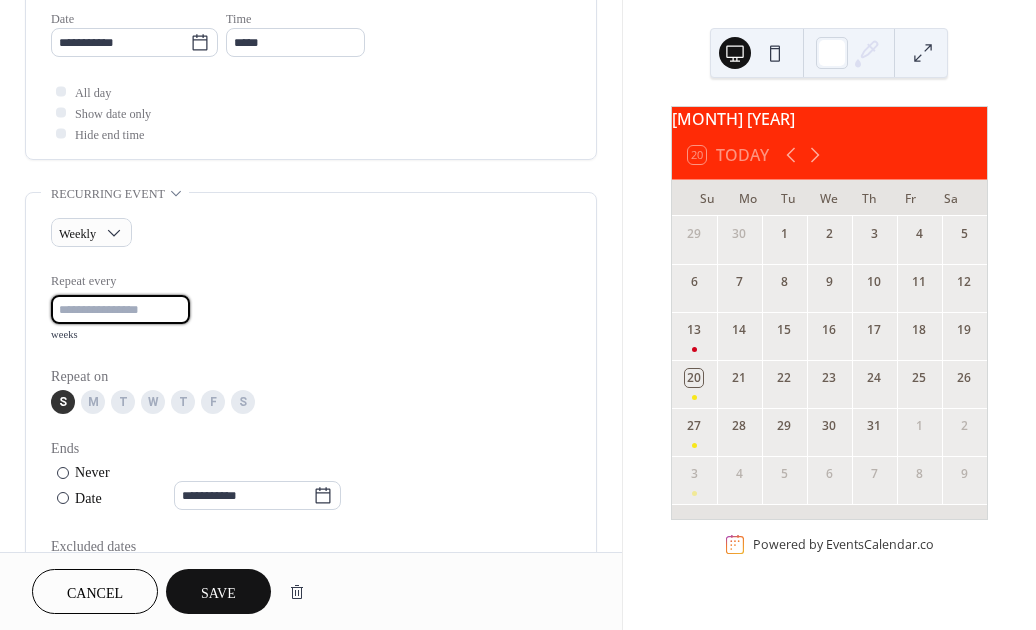click on "*" at bounding box center [120, 309] 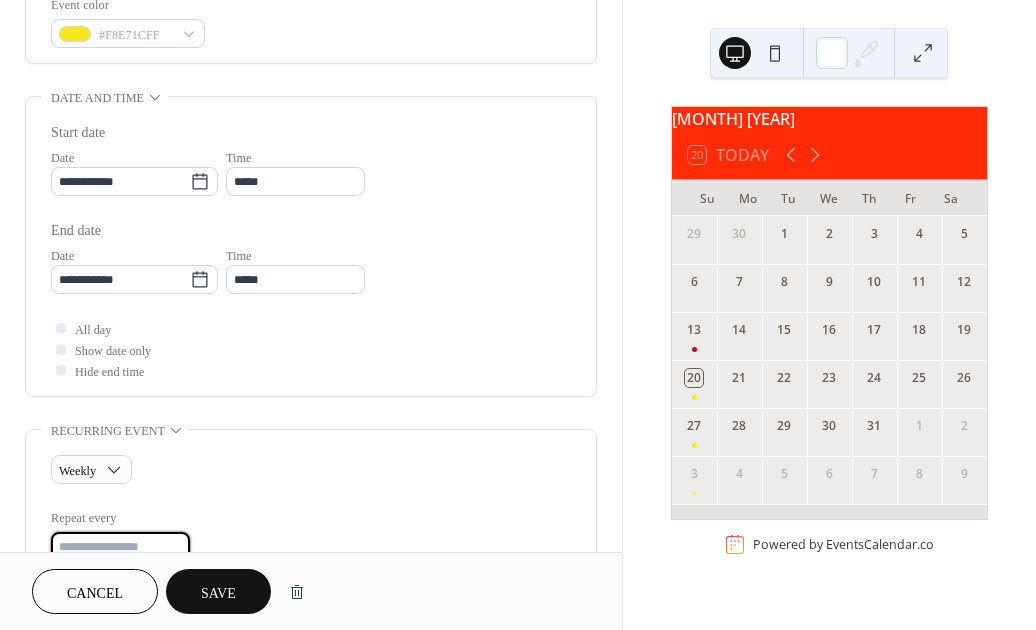 scroll, scrollTop: 540, scrollLeft: 0, axis: vertical 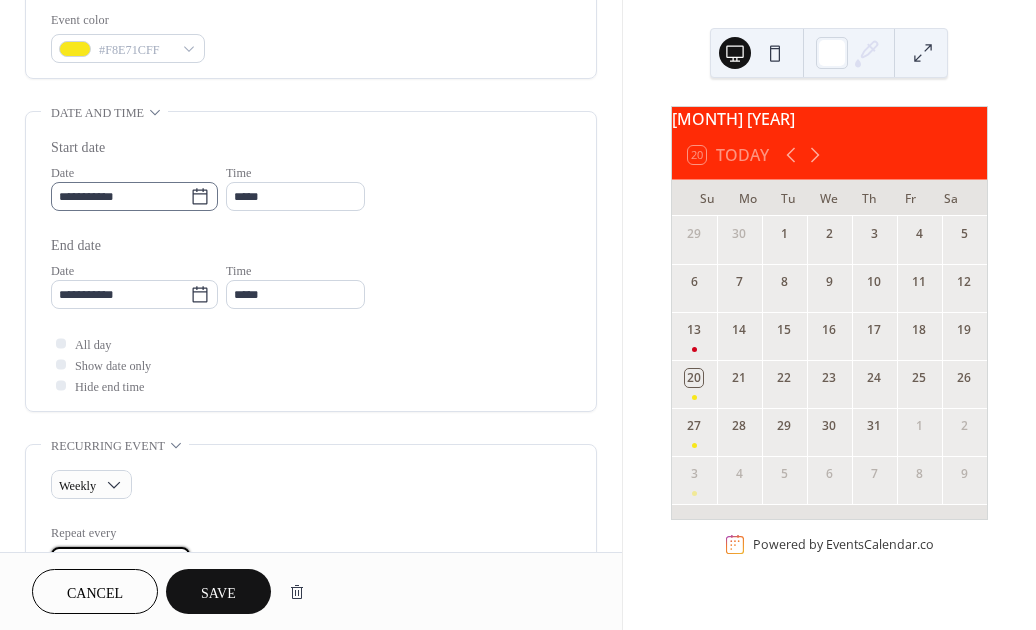 click 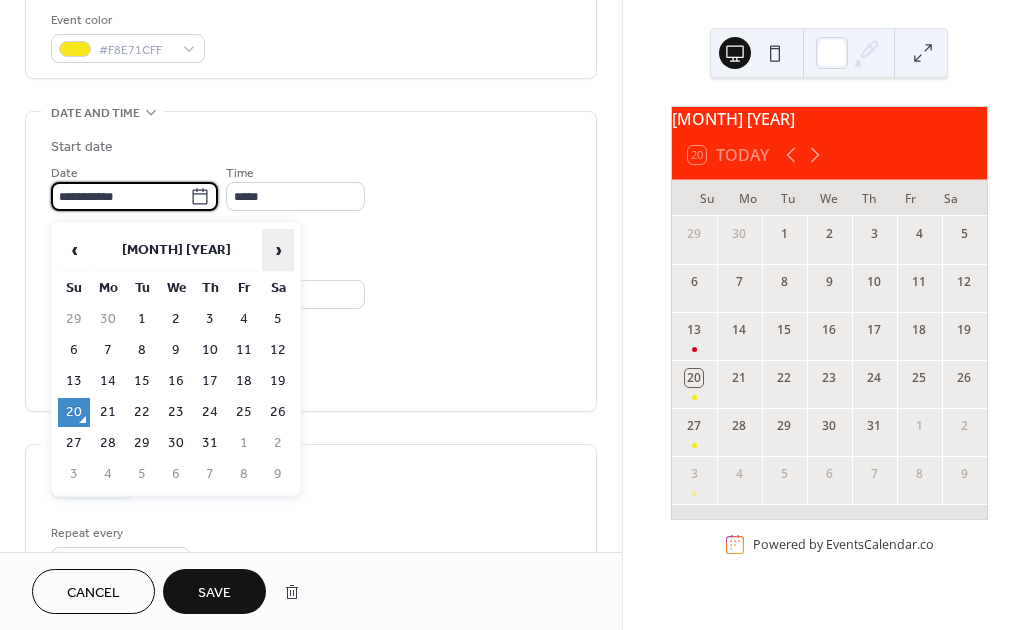 click on "›" at bounding box center (278, 250) 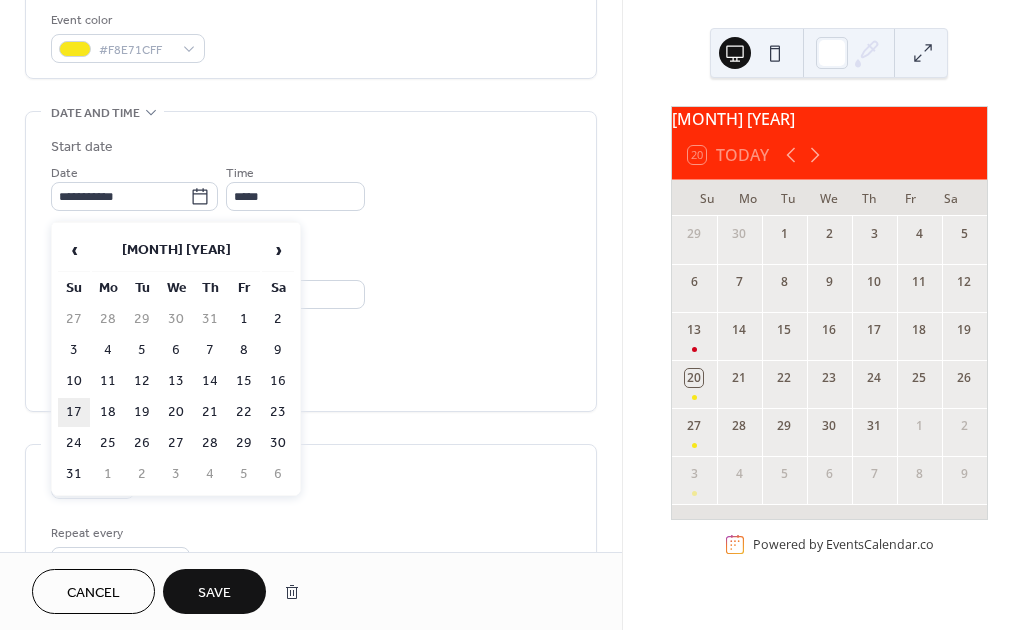 click on "17" at bounding box center [74, 412] 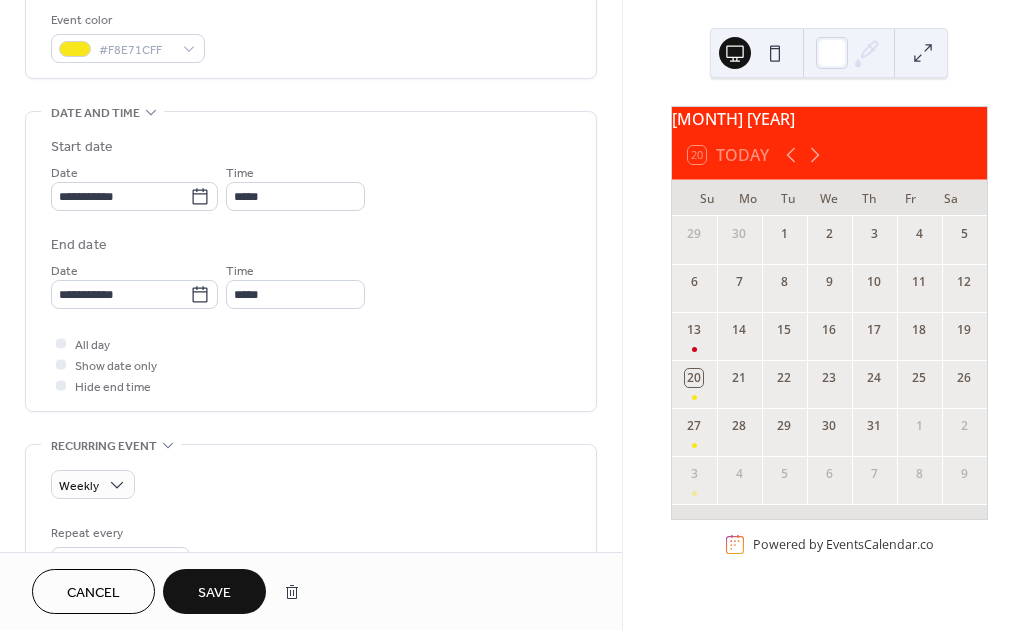 click on "All day Show date only Hide end time" at bounding box center [311, 364] 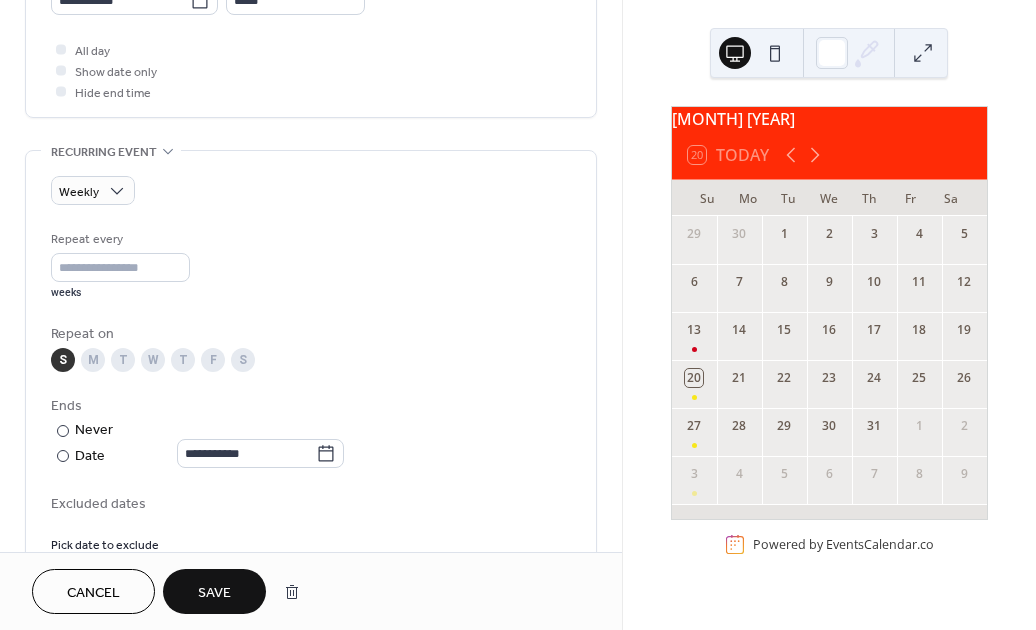 scroll, scrollTop: 851, scrollLeft: 0, axis: vertical 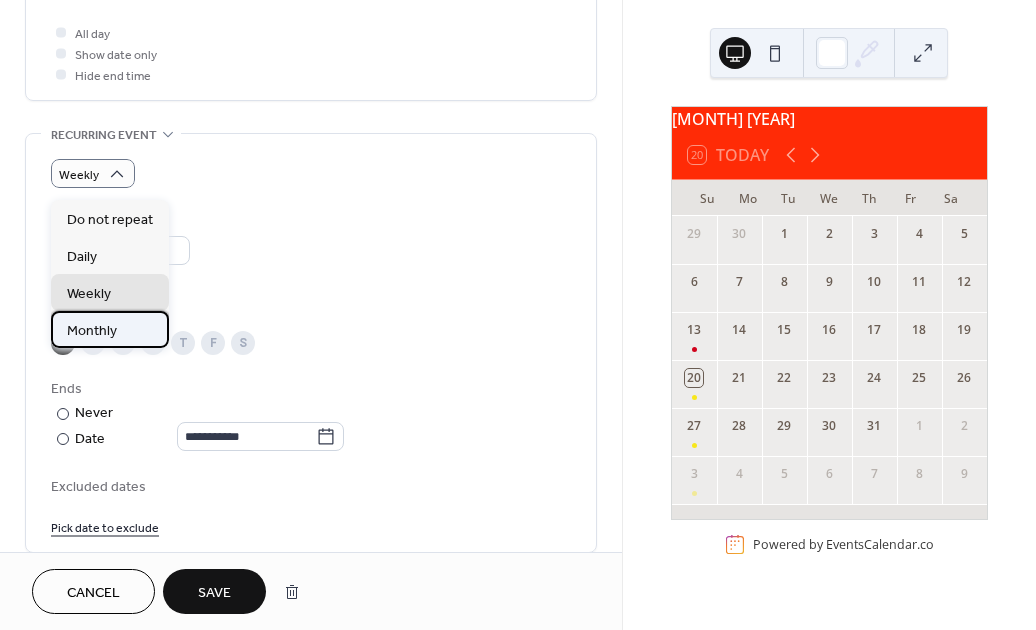 click on "Monthly" at bounding box center (92, 331) 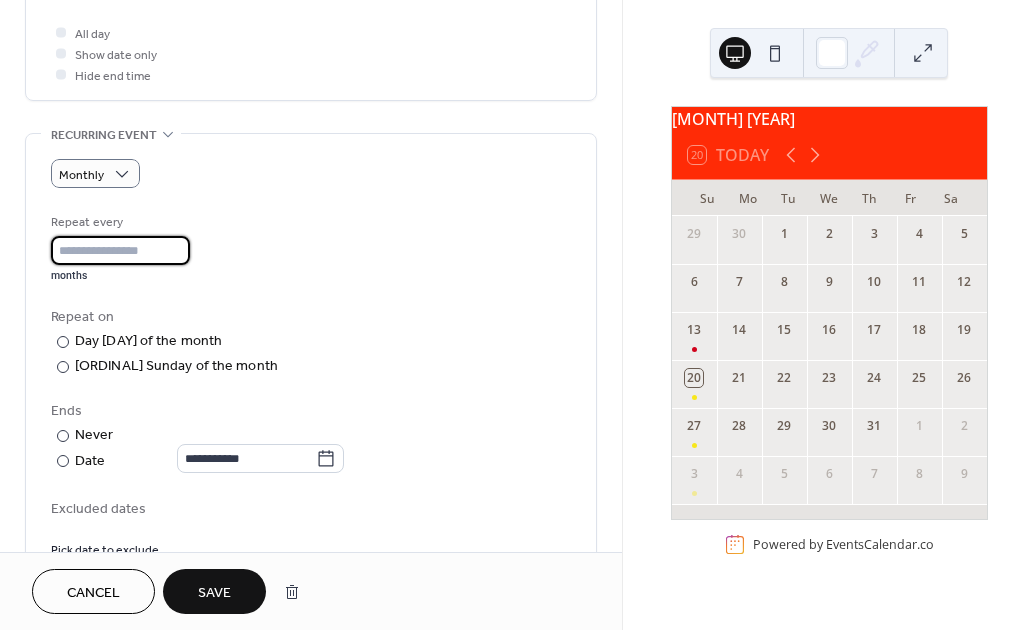 click on "*" at bounding box center [120, 250] 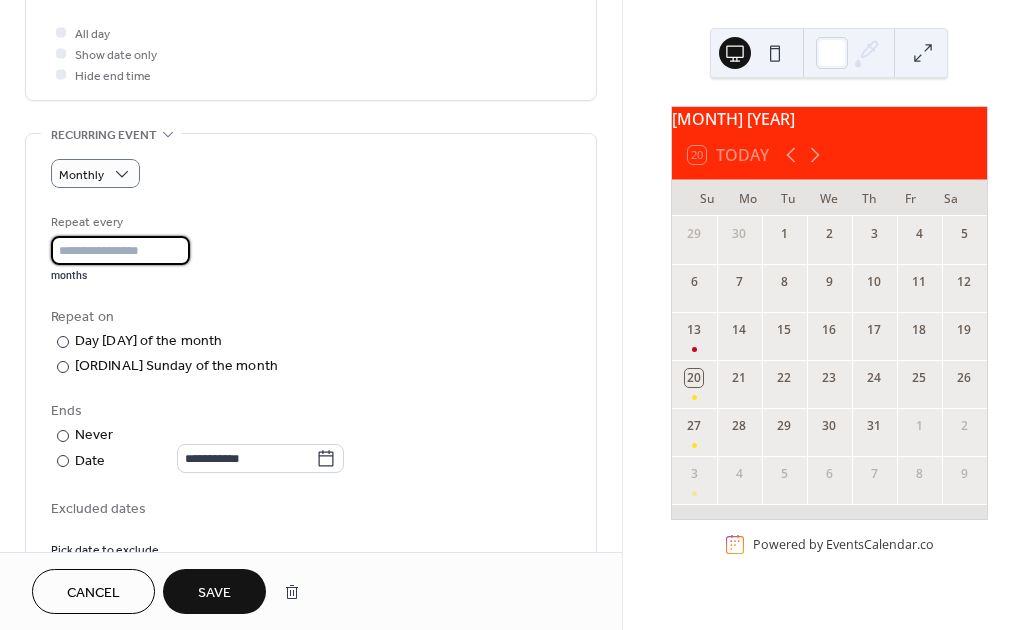 click on "*" at bounding box center (120, 250) 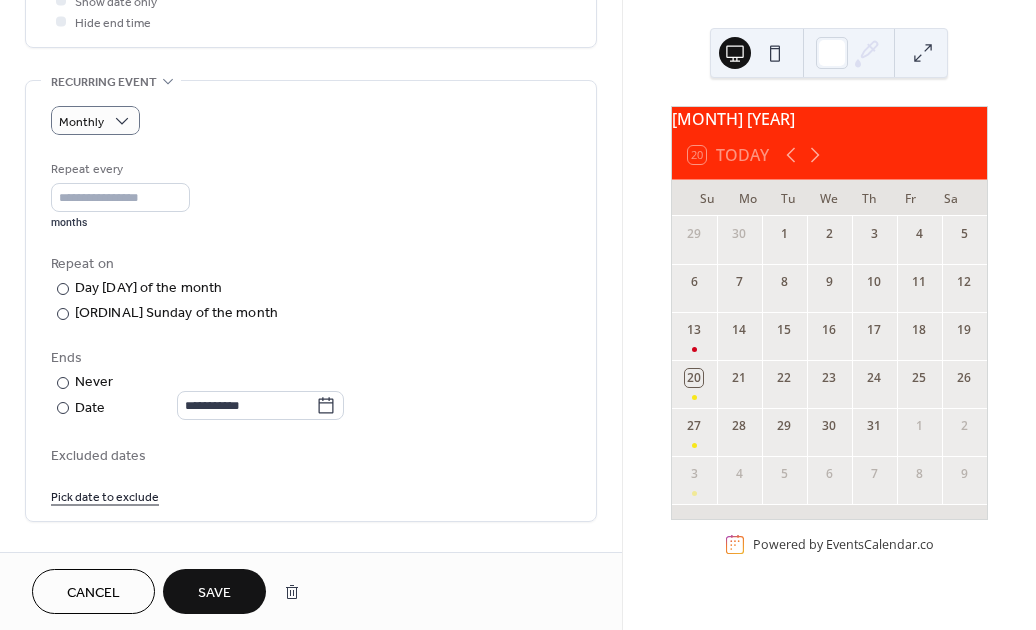 scroll, scrollTop: 926, scrollLeft: 0, axis: vertical 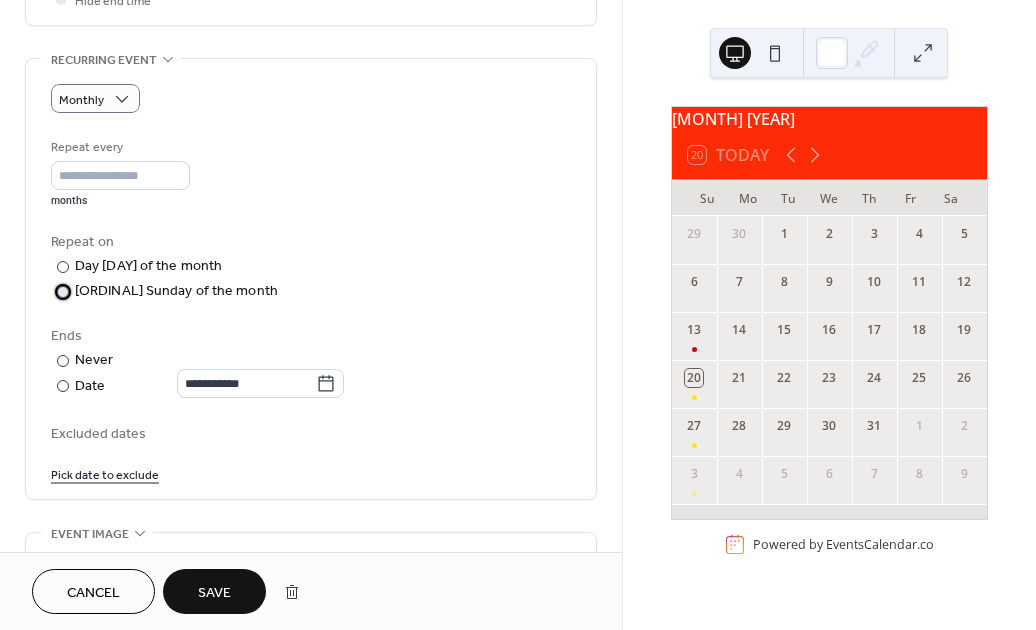 click at bounding box center (63, 292) 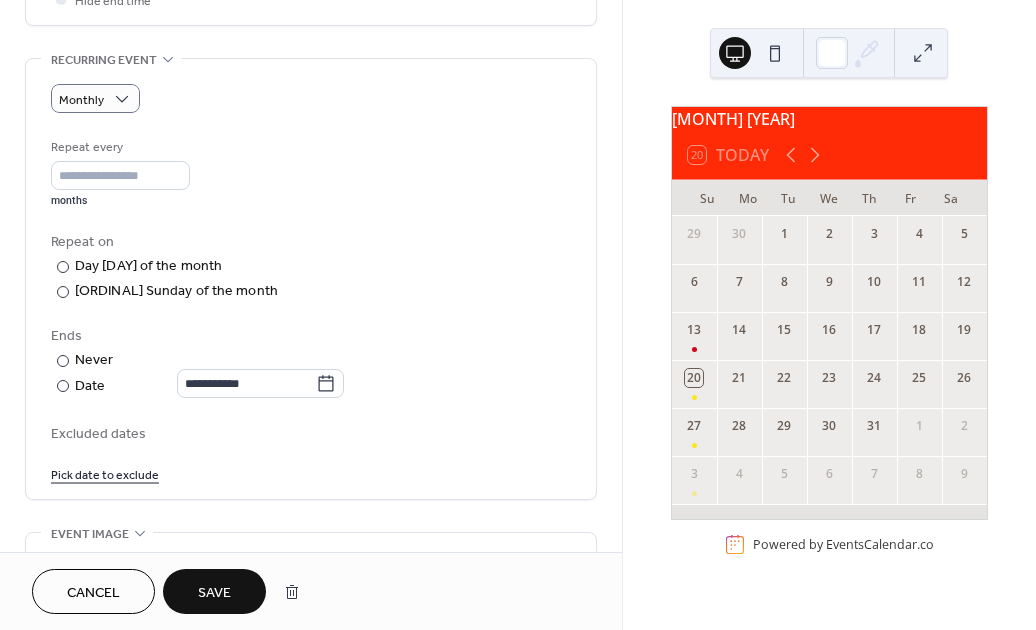 click on "**********" at bounding box center [311, 310] 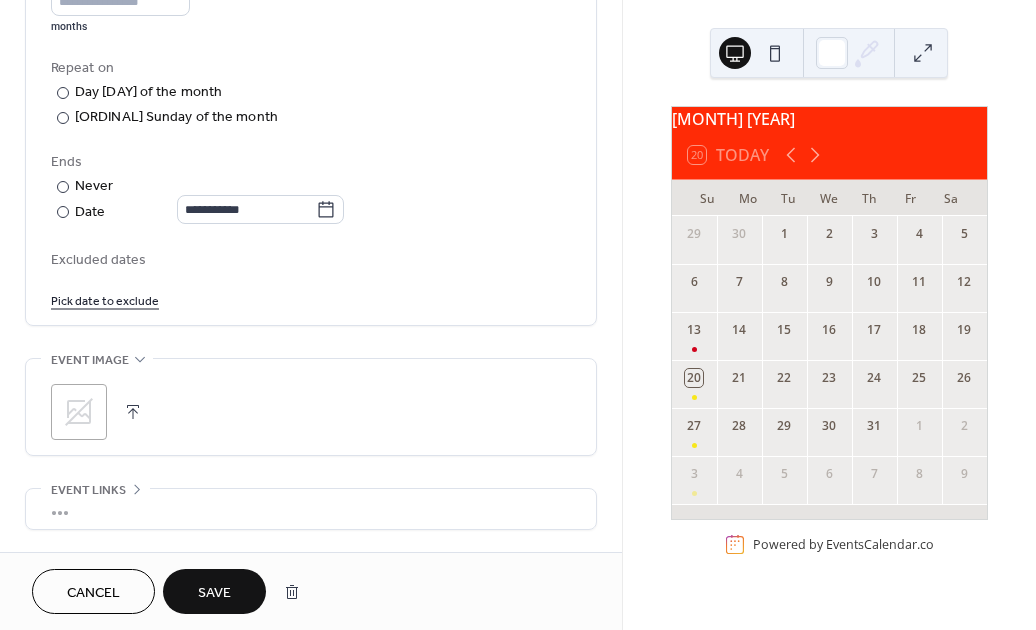 scroll, scrollTop: 1258, scrollLeft: 0, axis: vertical 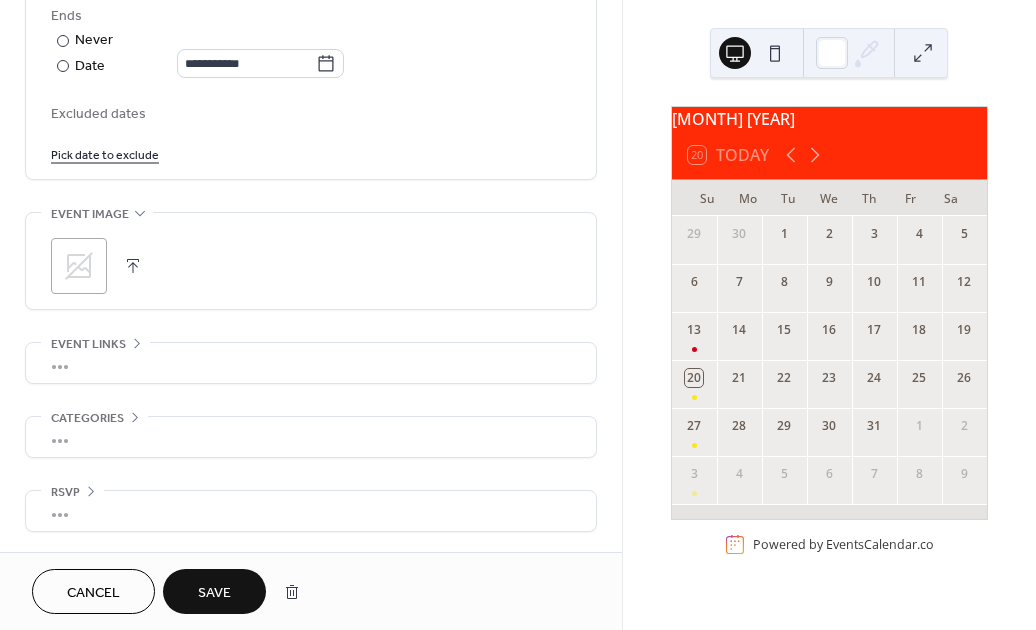 click on "•••" at bounding box center (311, 437) 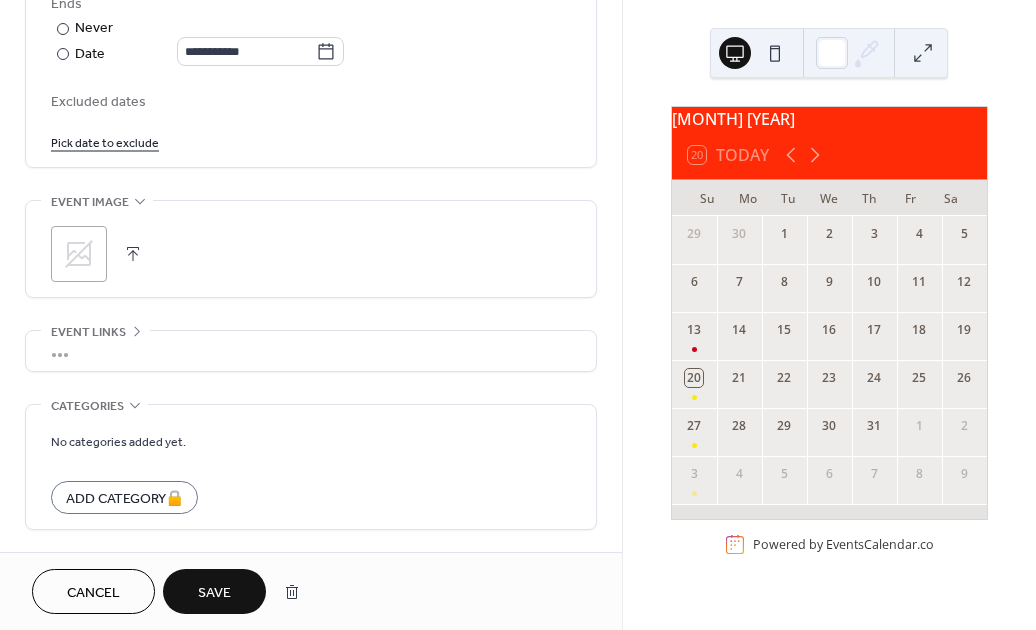 click on "•••" at bounding box center [311, 351] 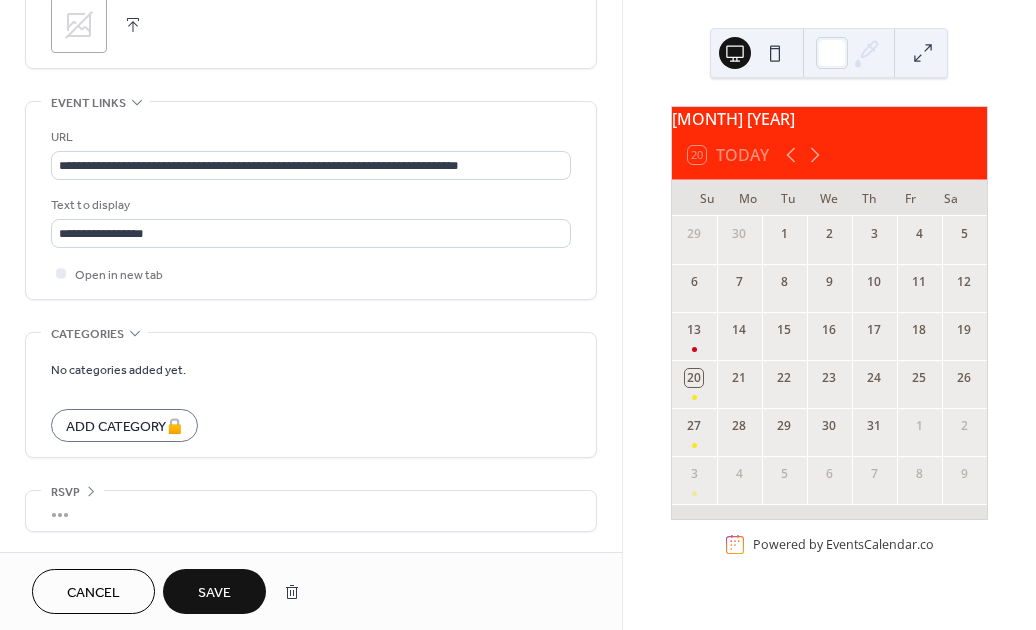 scroll, scrollTop: 1503, scrollLeft: 0, axis: vertical 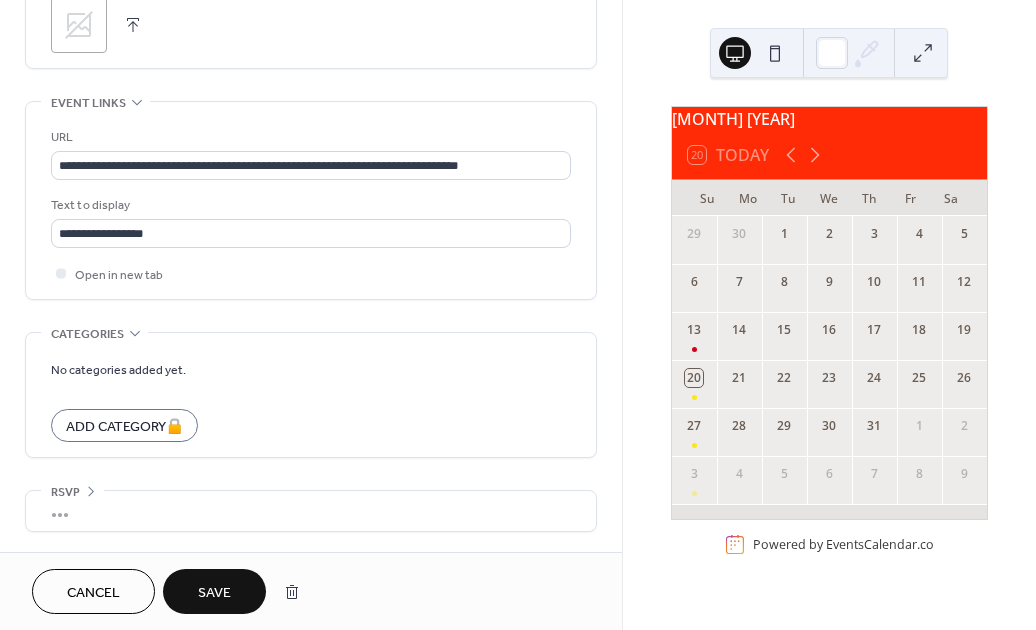 click on "•••" at bounding box center (311, 511) 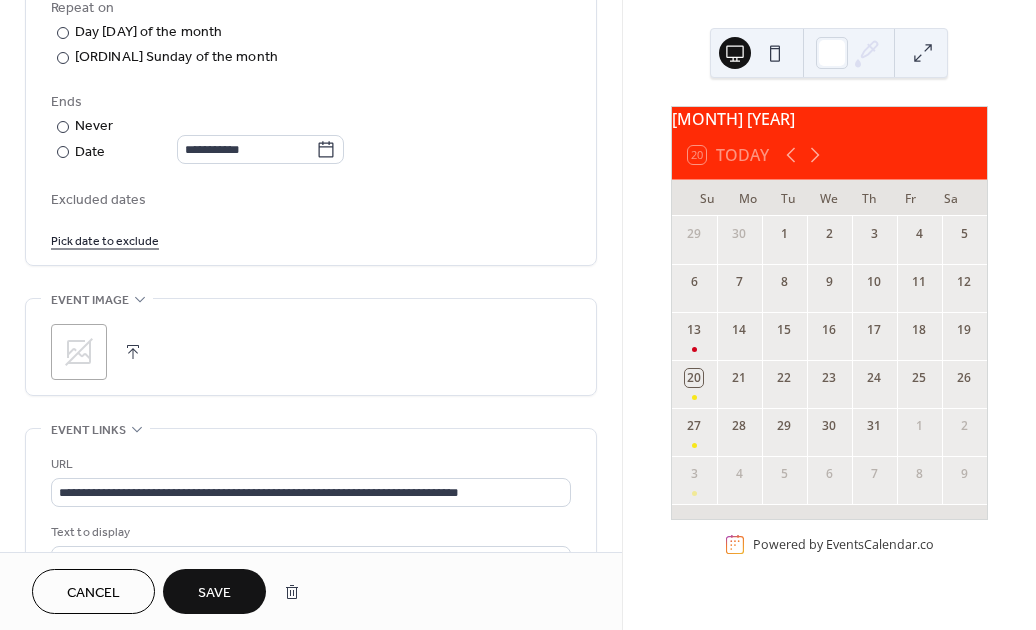 scroll, scrollTop: 1223, scrollLeft: 0, axis: vertical 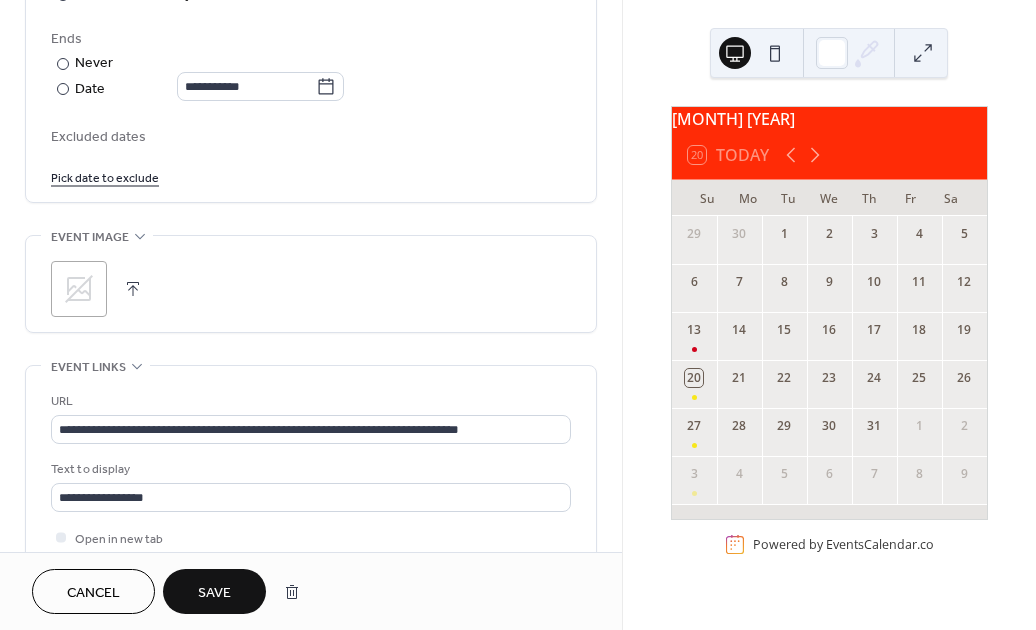 click 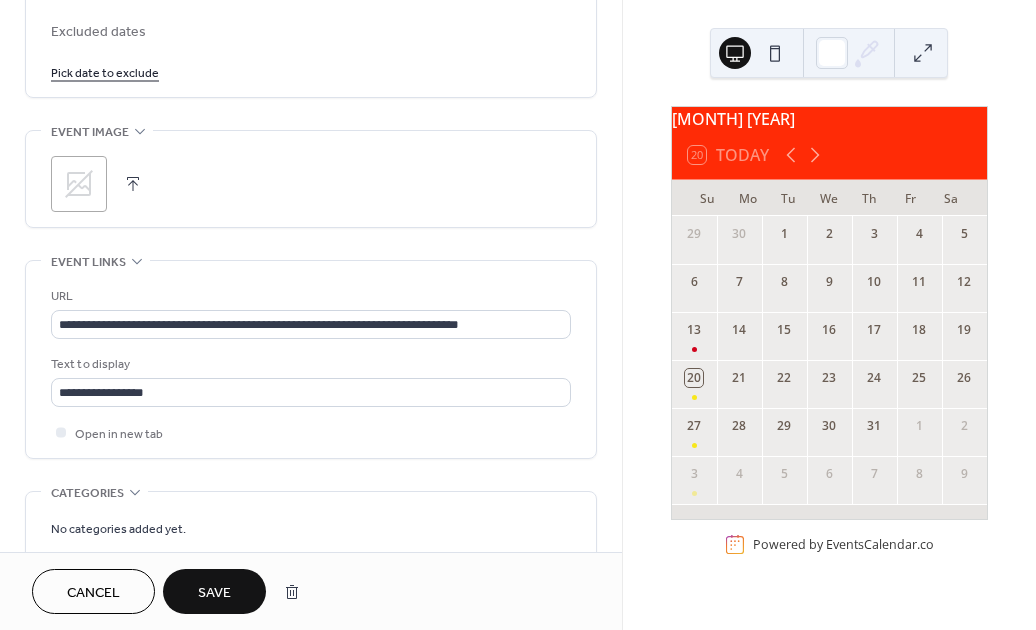 scroll, scrollTop: 1379, scrollLeft: 0, axis: vertical 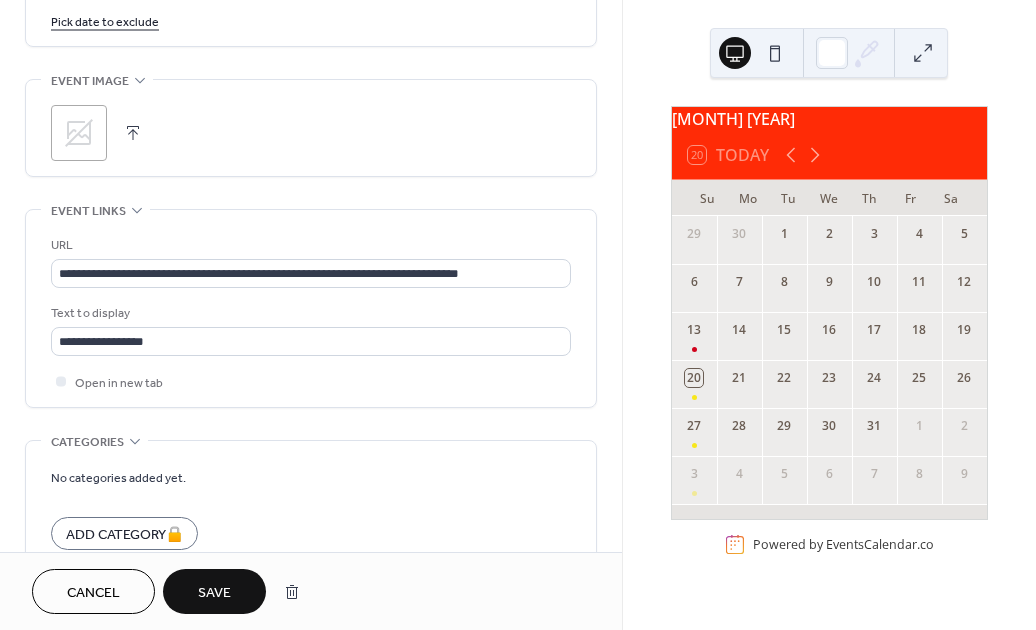 click on "Save" at bounding box center (214, 593) 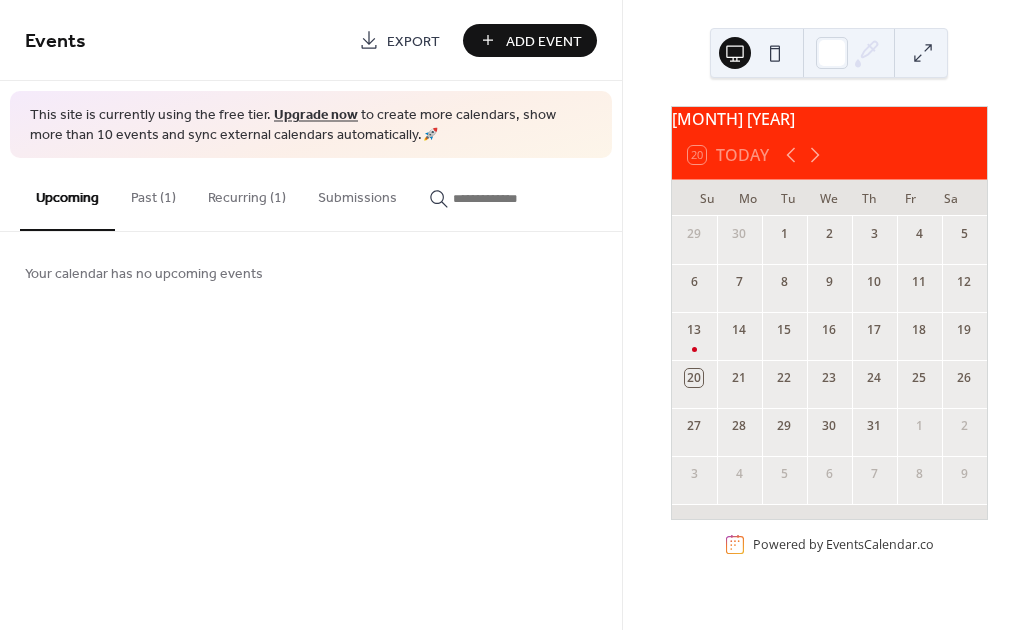 click on "Add Event" at bounding box center [530, 40] 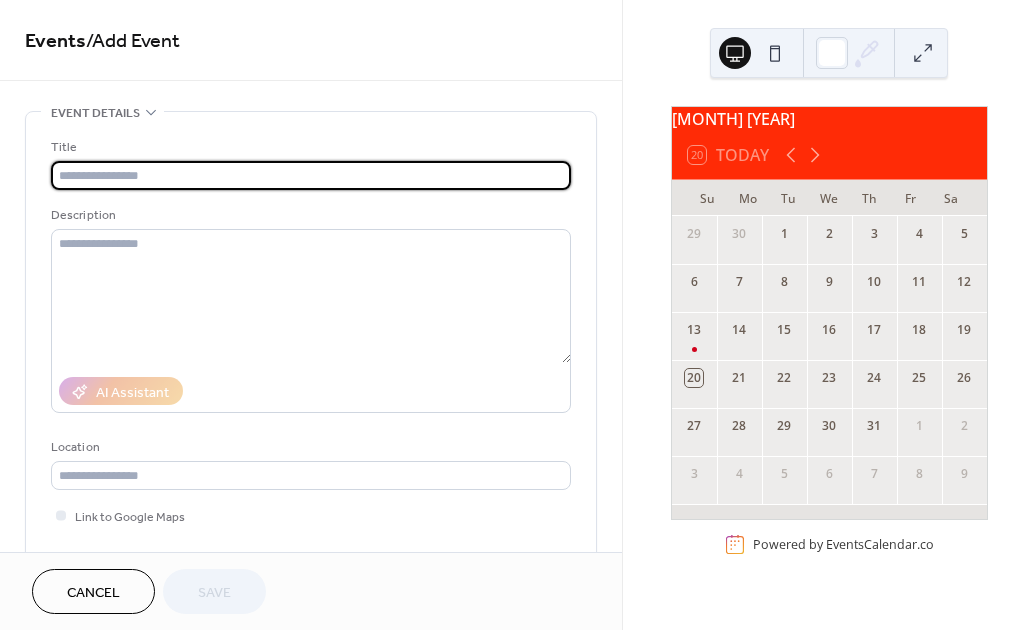 type on "*" 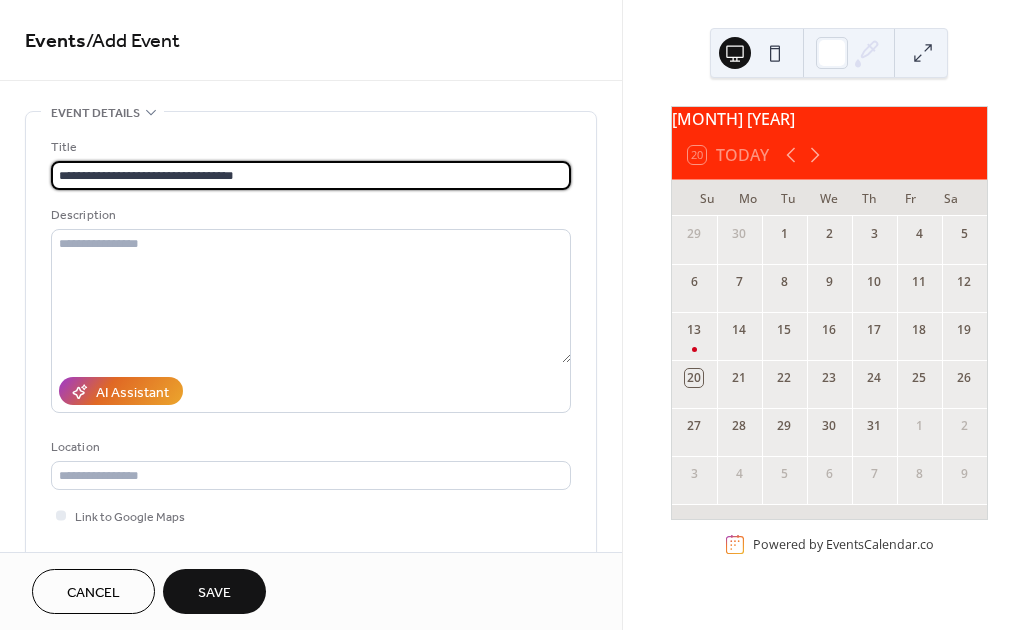 type on "**********" 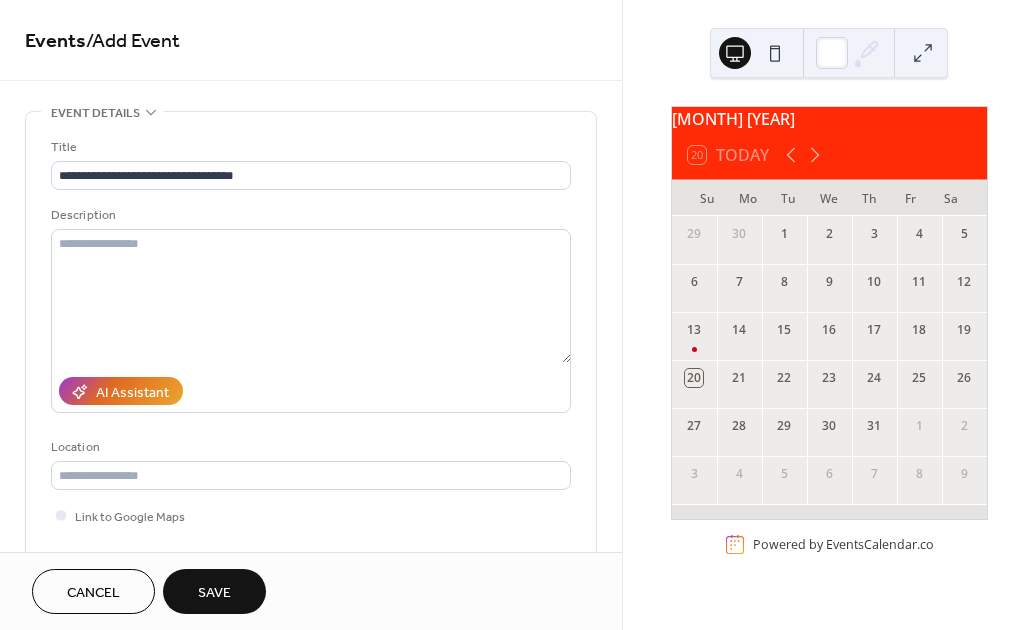 click on "**********" at bounding box center [311, 365] 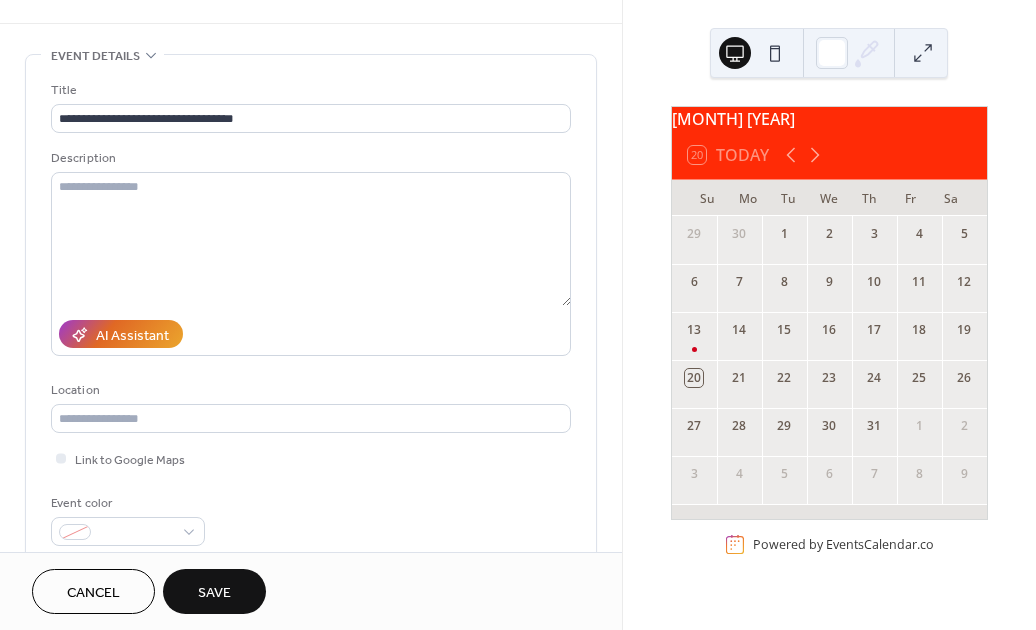 scroll, scrollTop: 60, scrollLeft: 0, axis: vertical 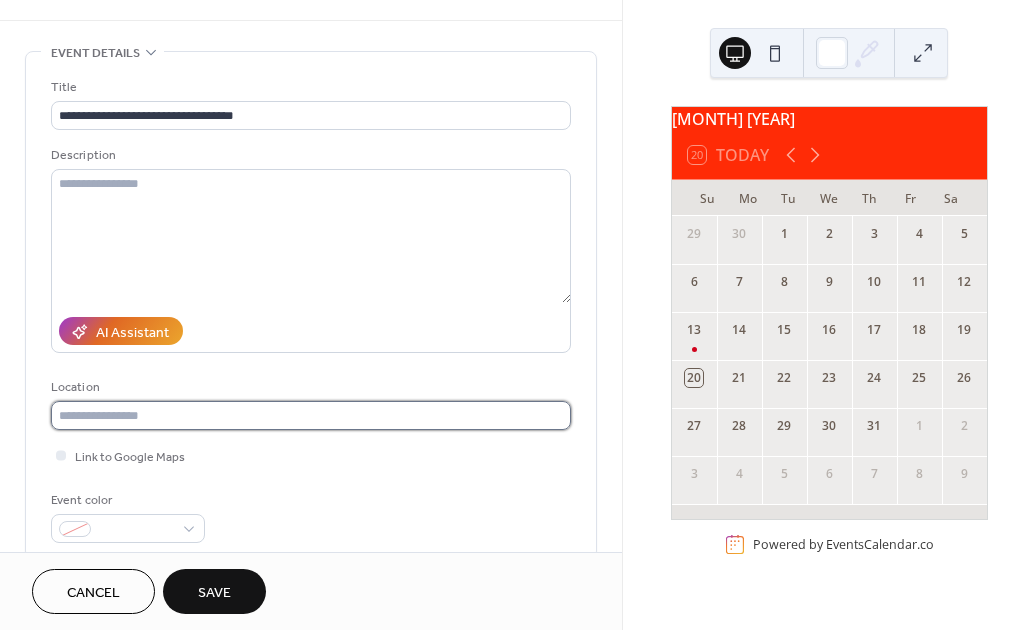 click at bounding box center (311, 415) 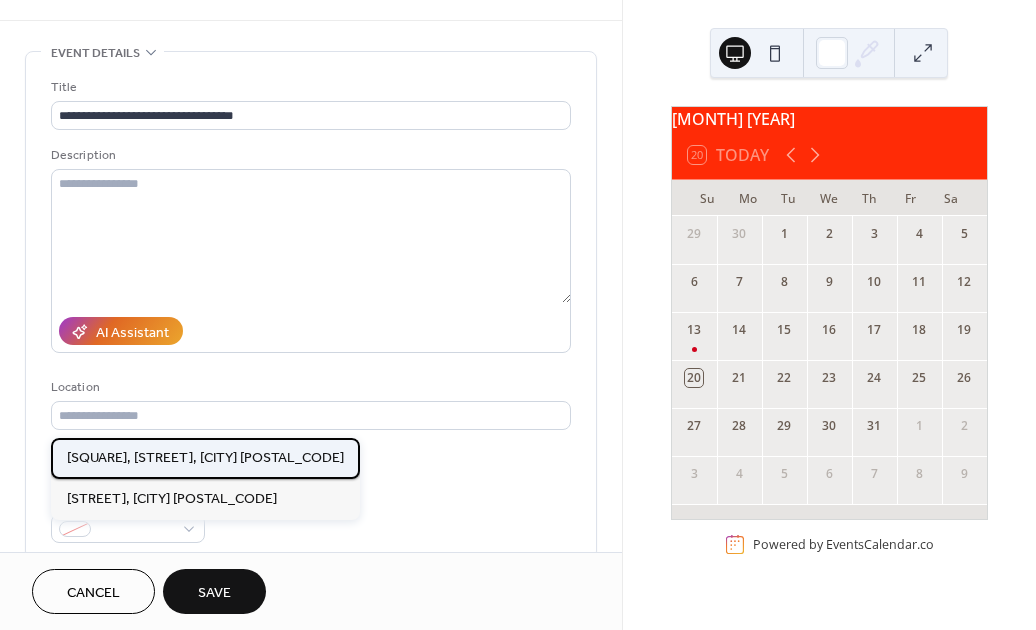 click on "Heron Square, Hill St, Richmond TW9 1EP" at bounding box center [205, 458] 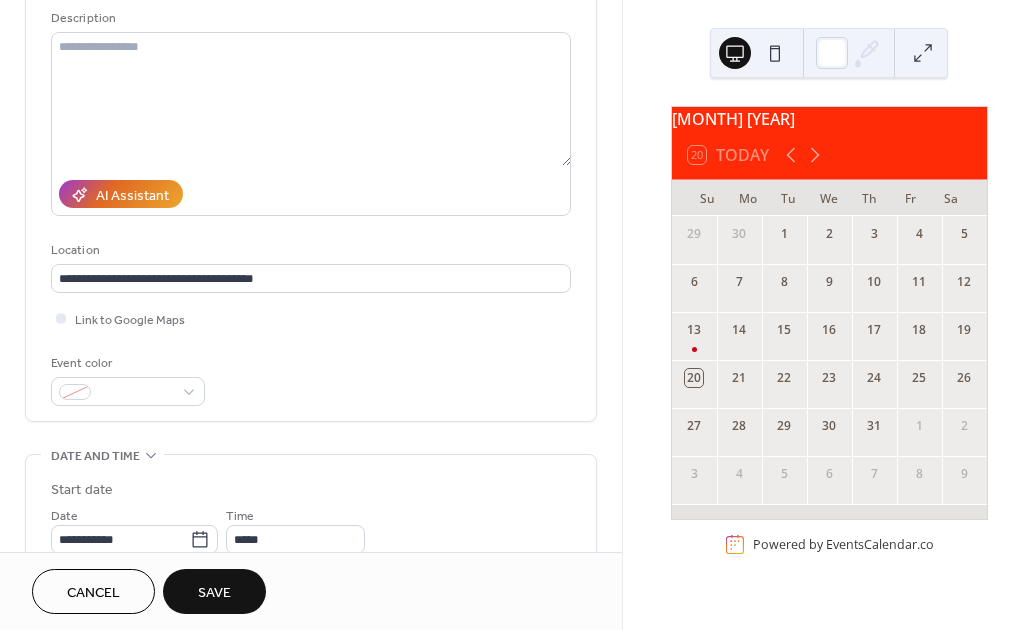 scroll, scrollTop: 214, scrollLeft: 0, axis: vertical 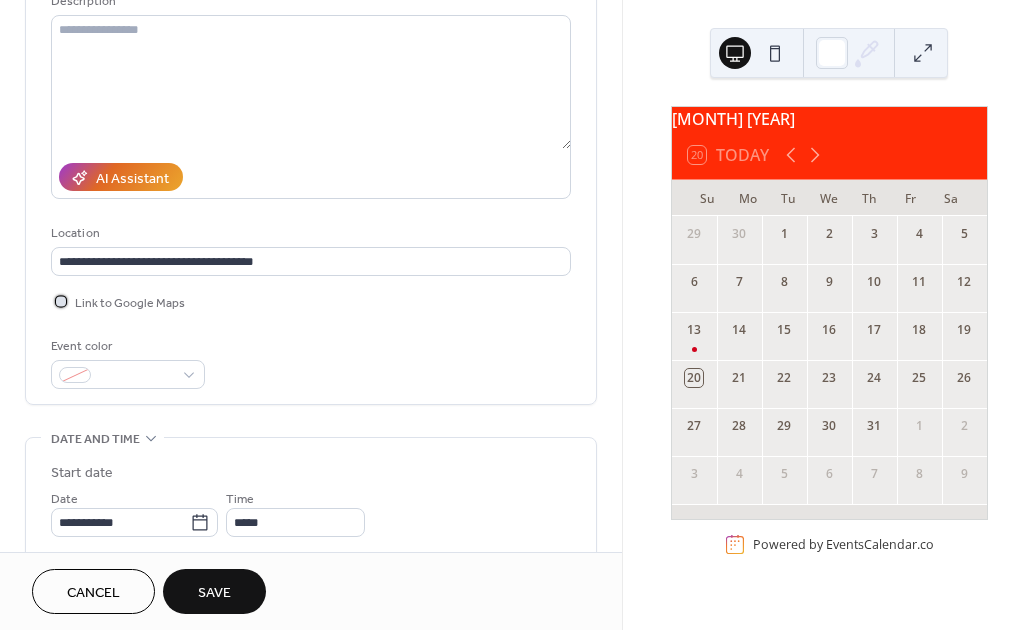 click at bounding box center (61, 301) 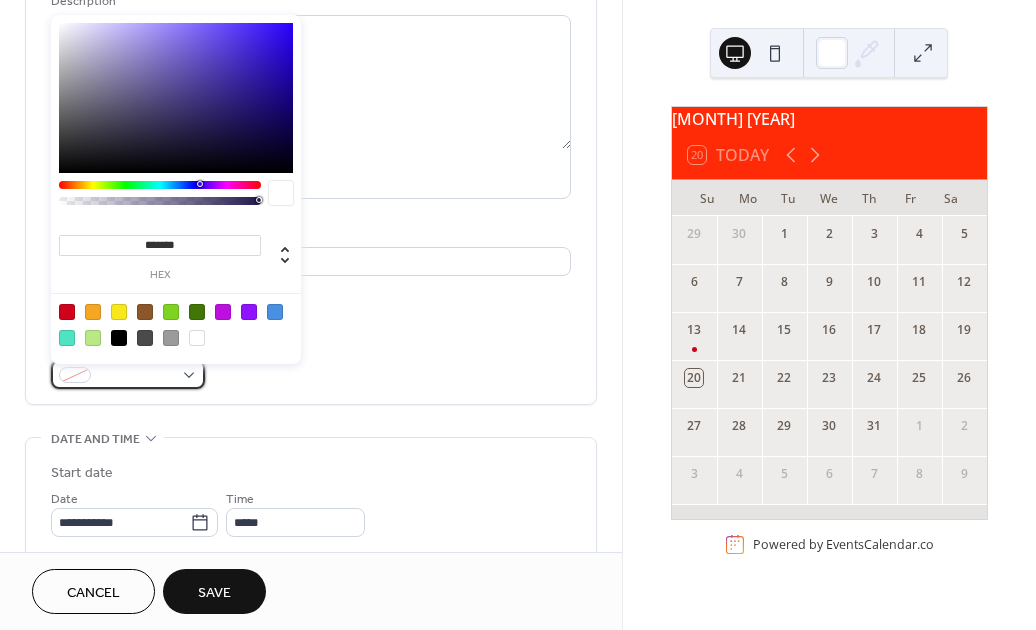 click at bounding box center [128, 374] 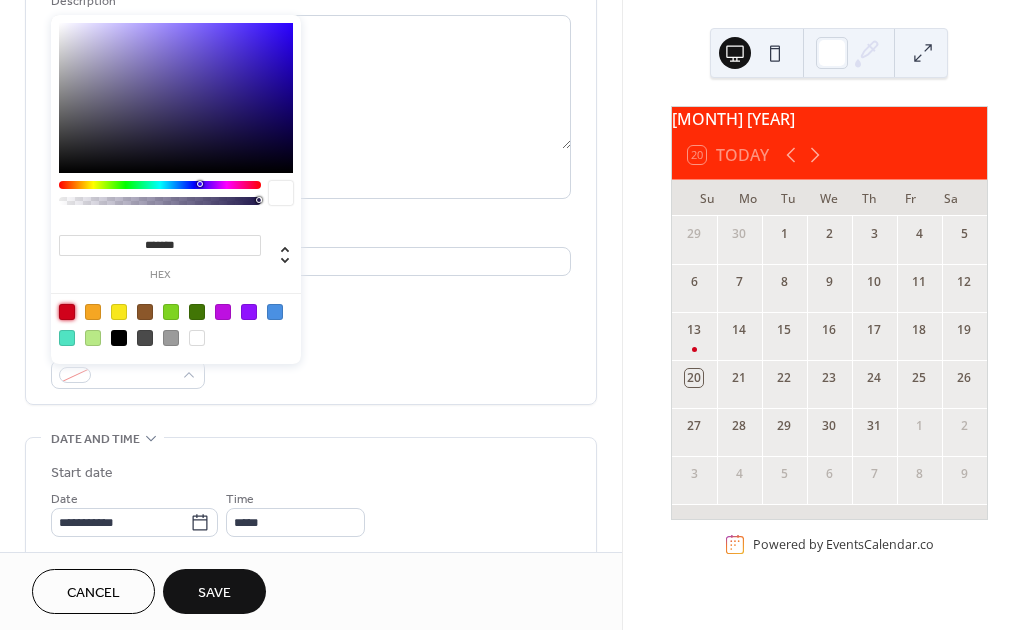 click at bounding box center [67, 312] 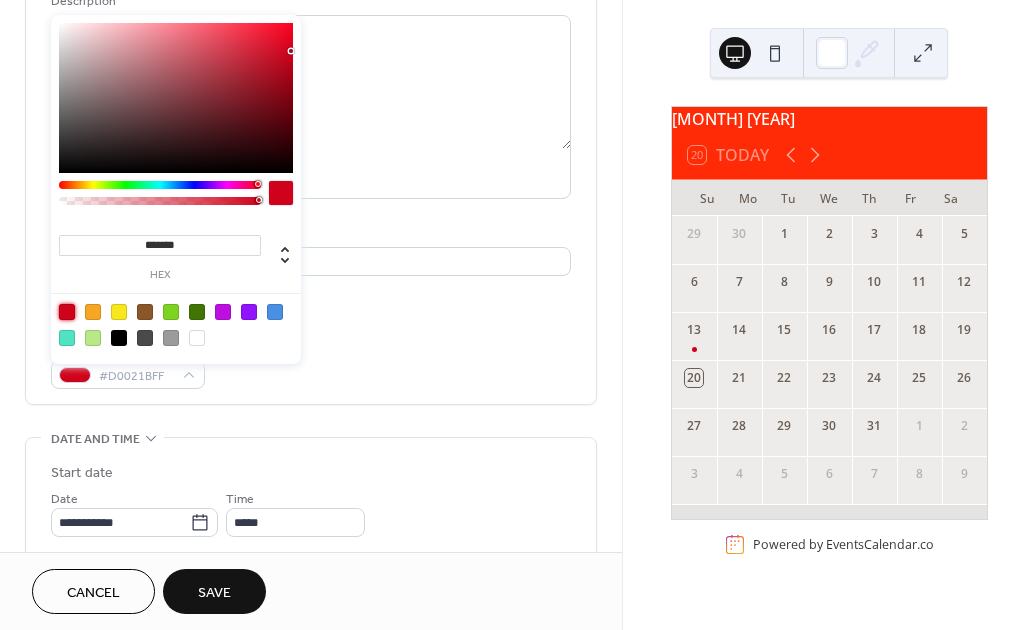 click on "Event color #D0021BFF" at bounding box center [311, 362] 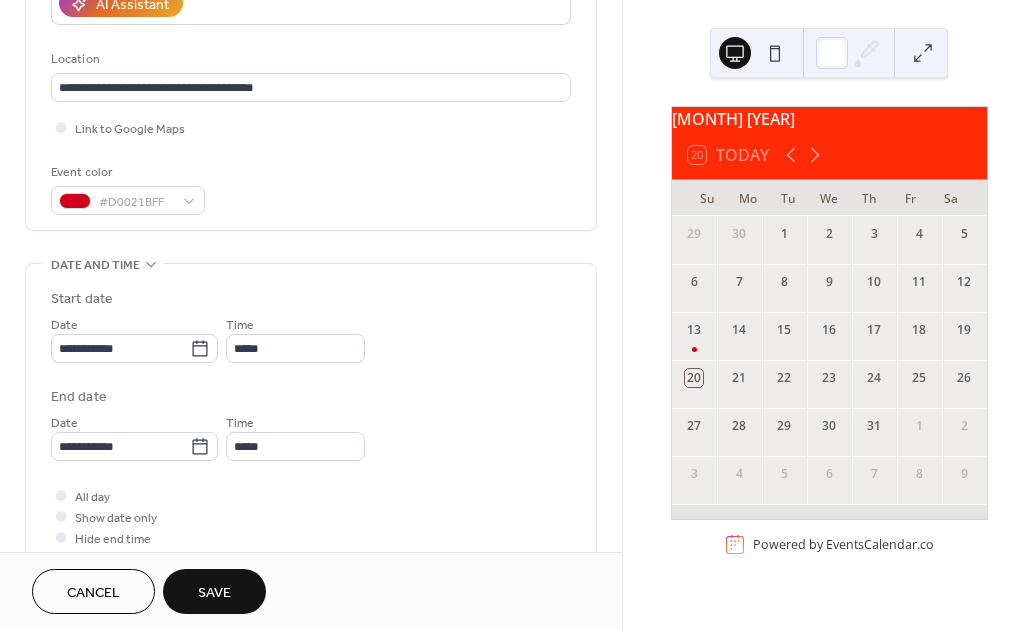 scroll, scrollTop: 389, scrollLeft: 0, axis: vertical 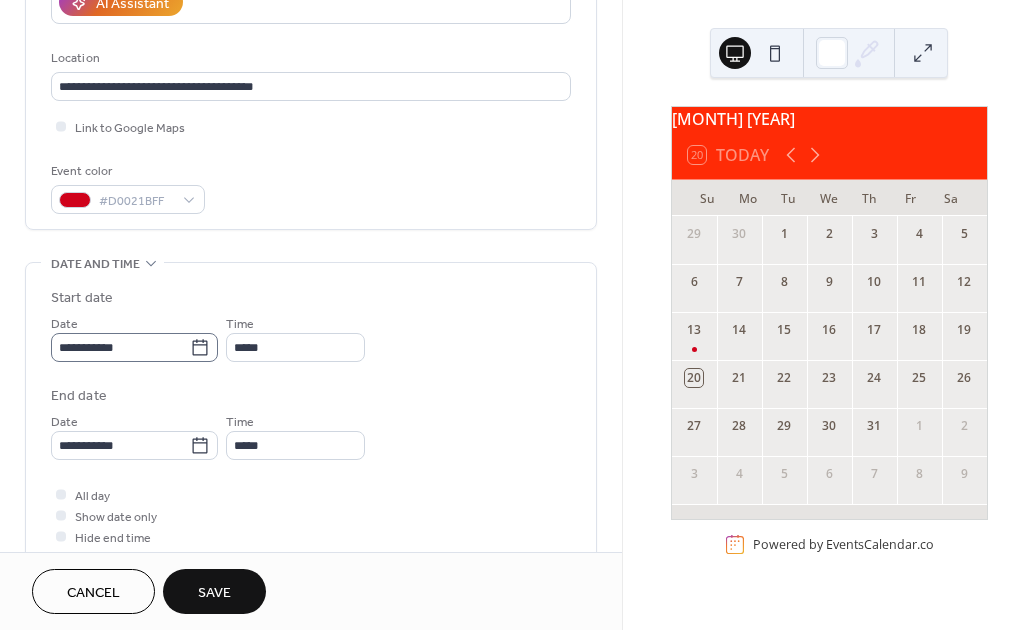 click 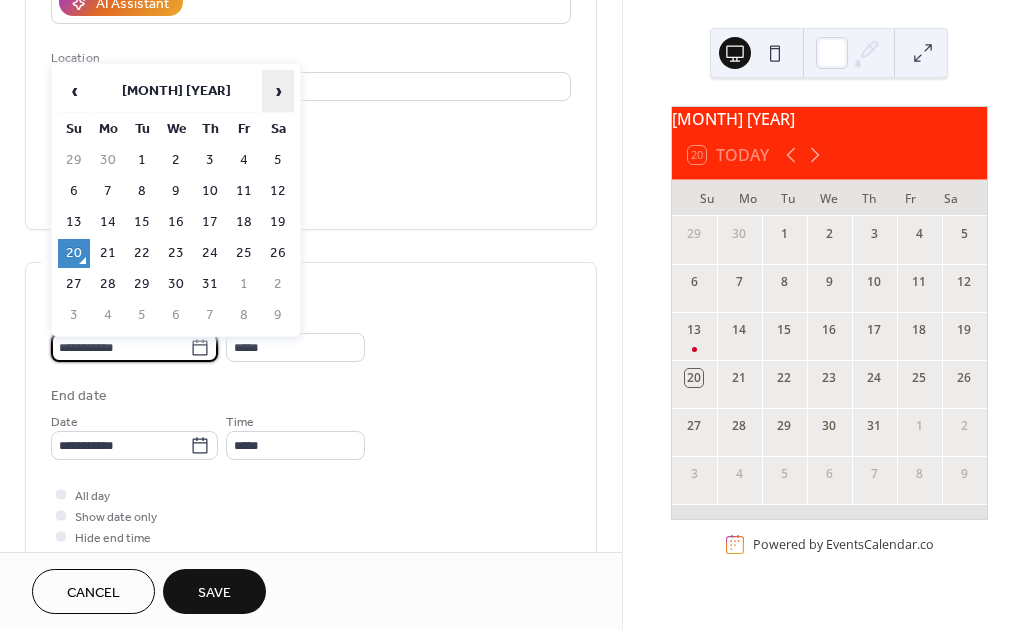 click on "›" at bounding box center (278, 91) 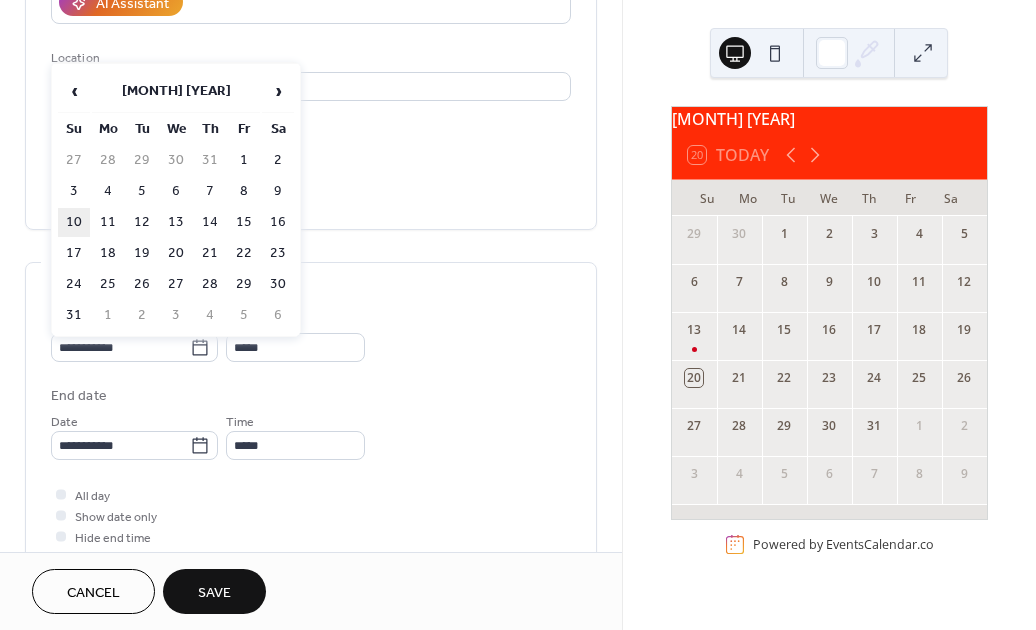 click on "10" at bounding box center (74, 222) 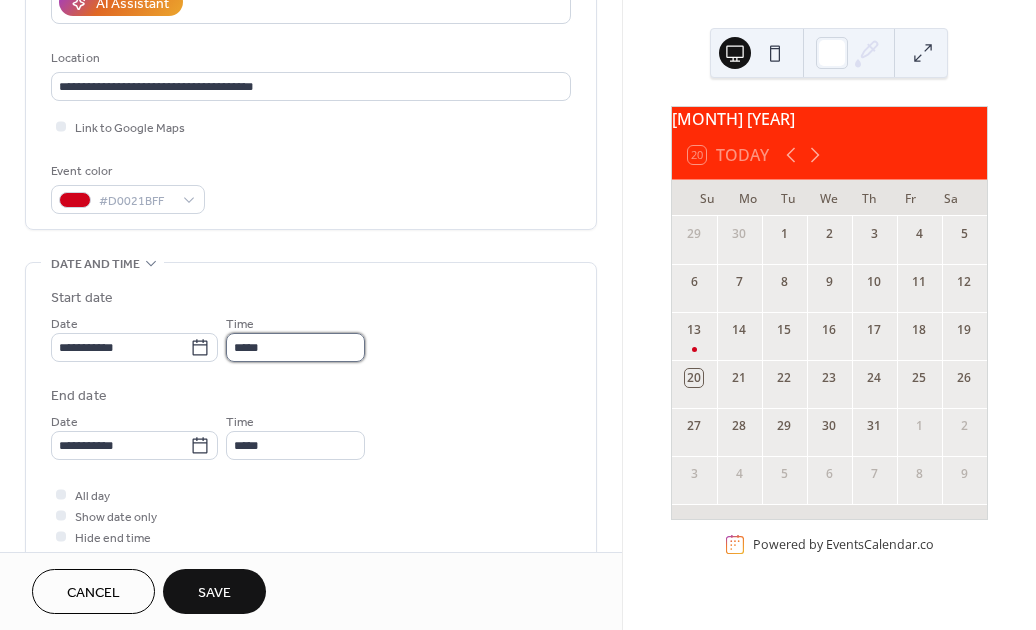 click on "*****" at bounding box center (295, 347) 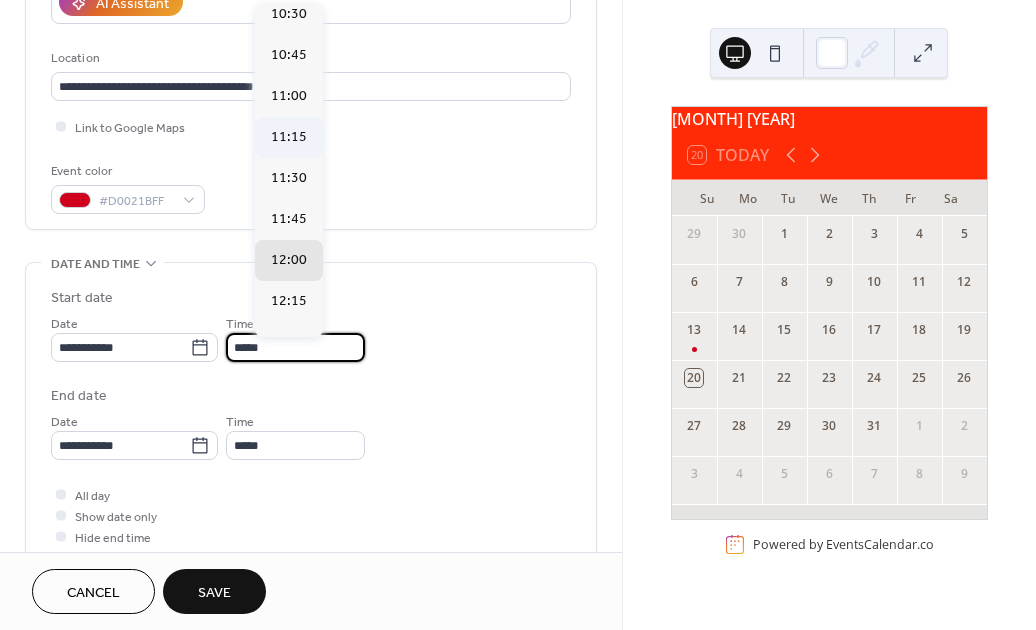 scroll, scrollTop: 1731, scrollLeft: 0, axis: vertical 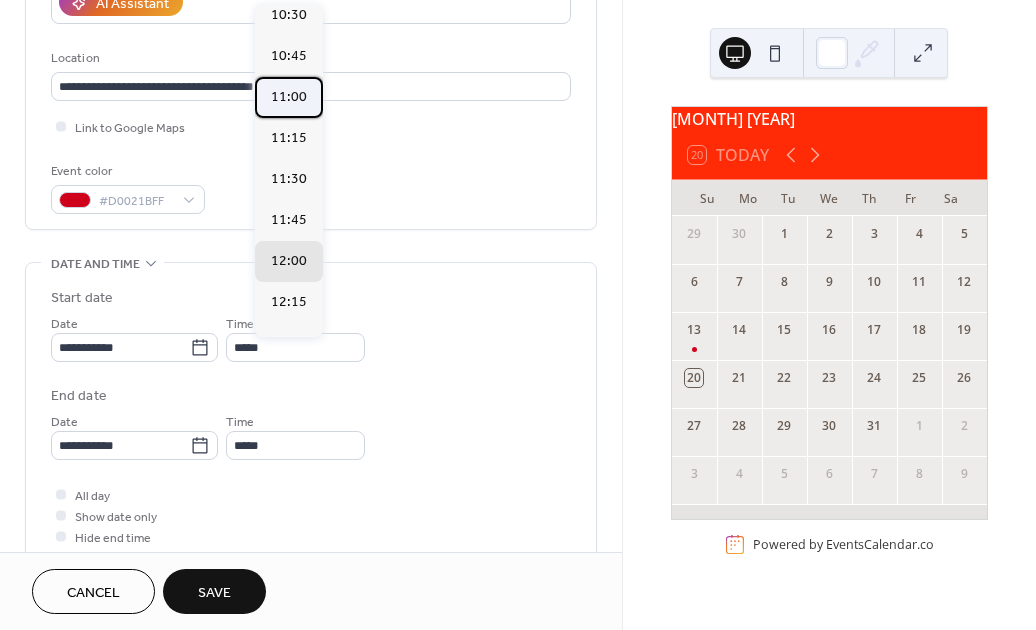 click on "11:00" at bounding box center (289, 97) 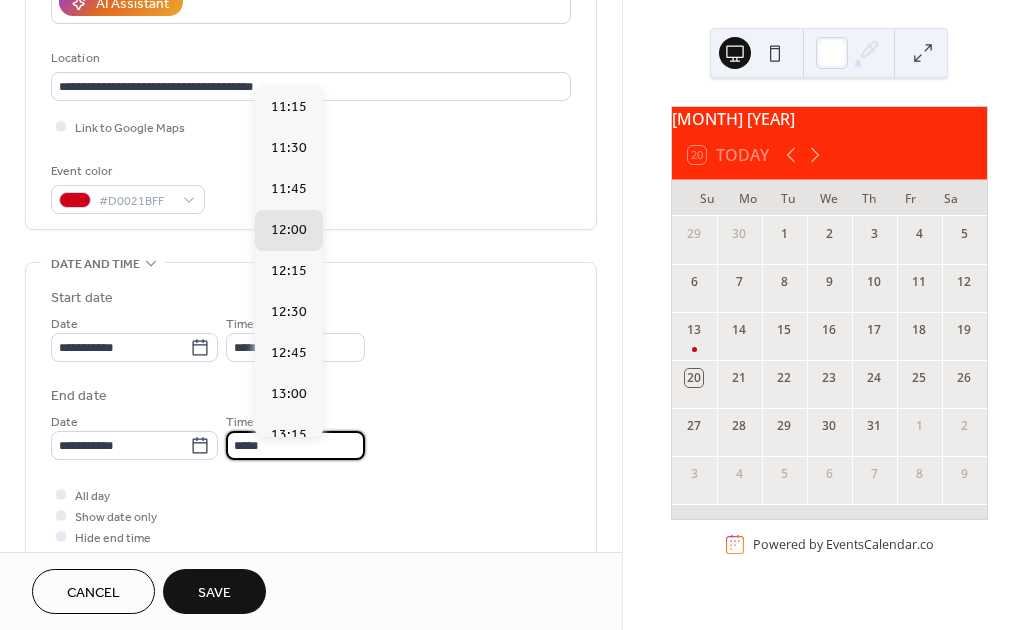 click on "*****" at bounding box center [295, 445] 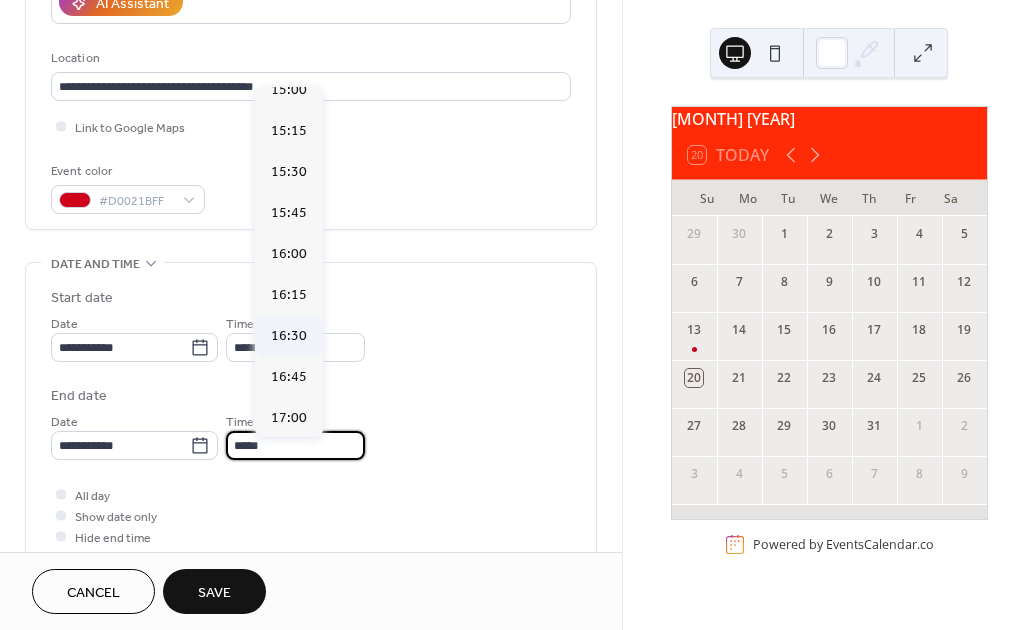 scroll, scrollTop: 635, scrollLeft: 0, axis: vertical 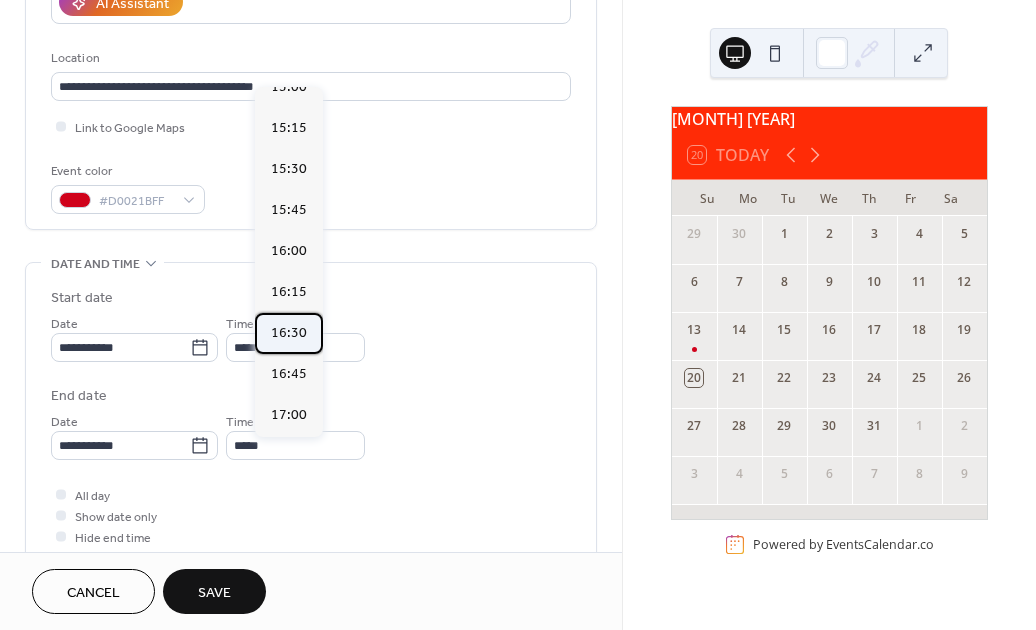 click on "16:30" at bounding box center [289, 333] 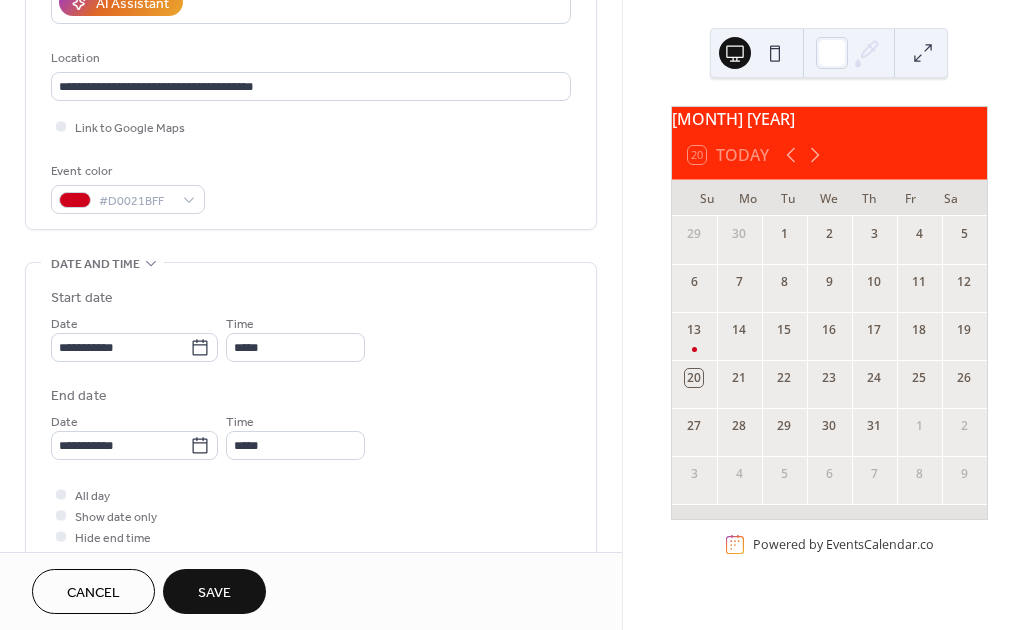 click on "End date" at bounding box center [311, 396] 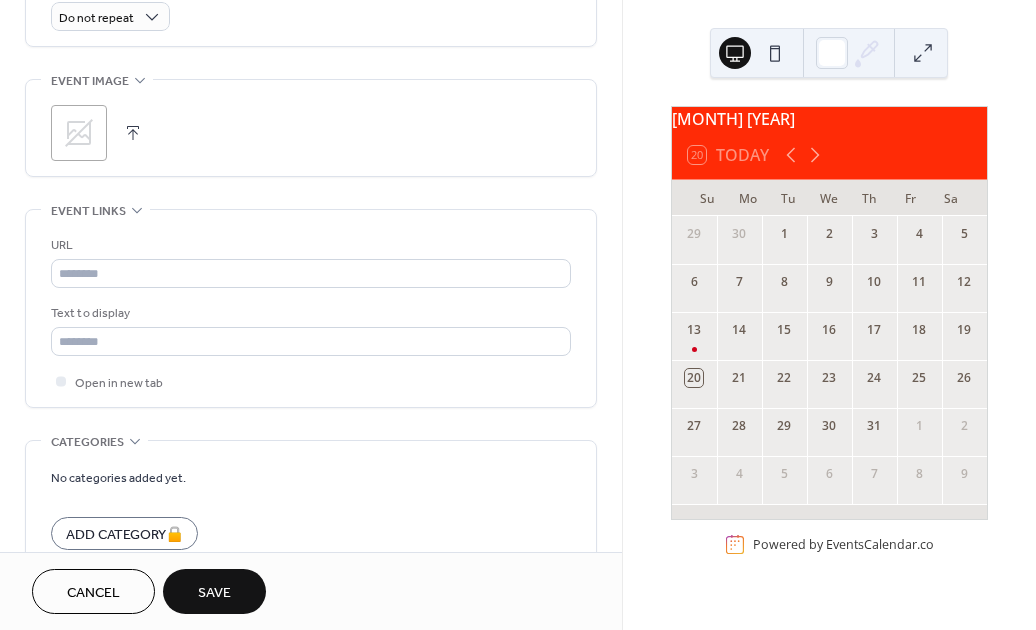 scroll, scrollTop: 1011, scrollLeft: 0, axis: vertical 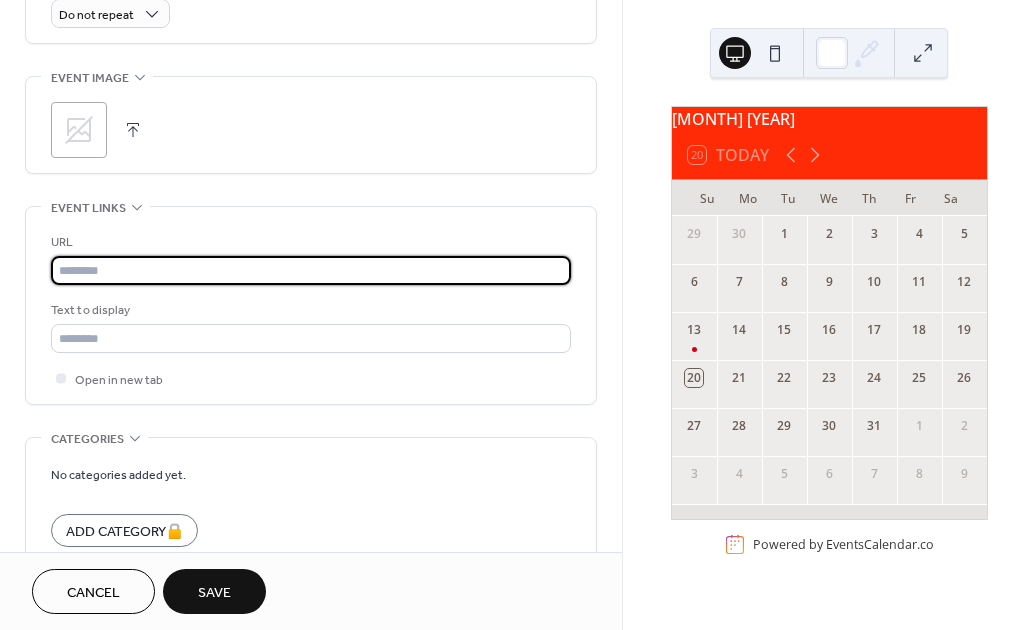 click at bounding box center (311, 270) 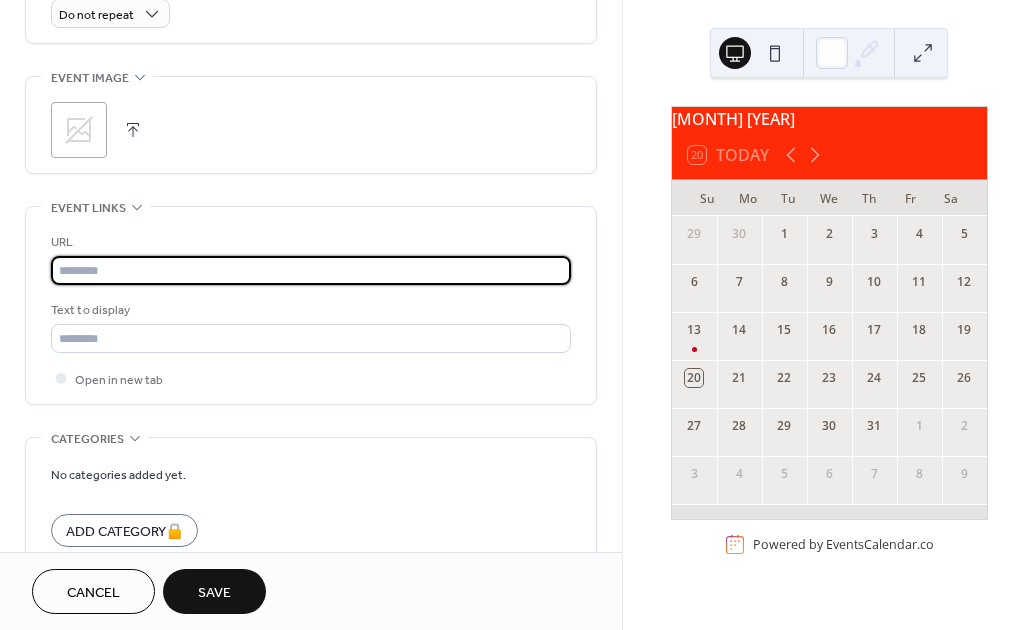 paste on "**********" 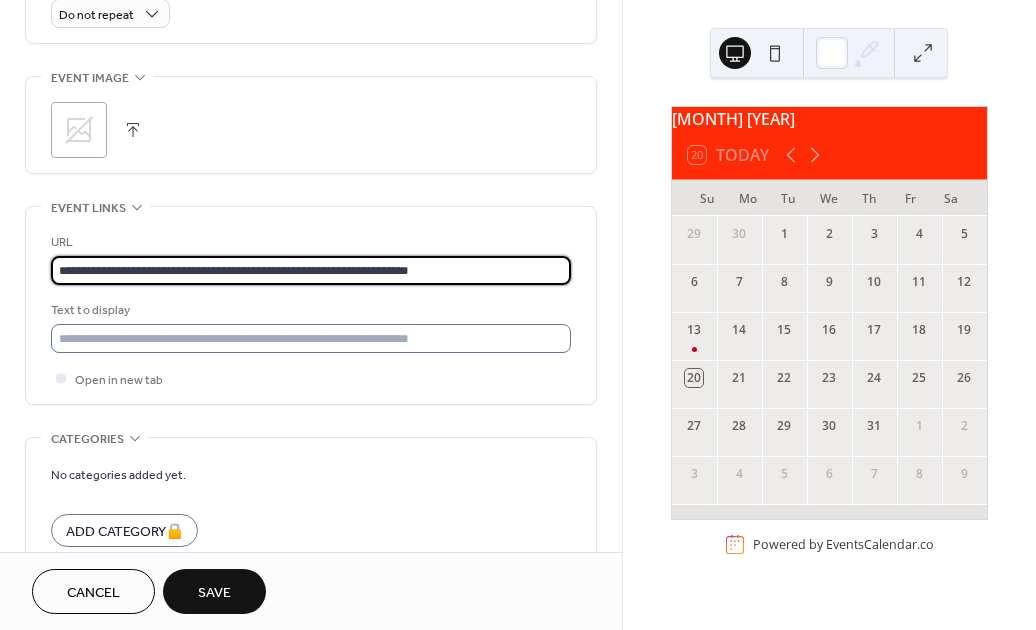 type on "**********" 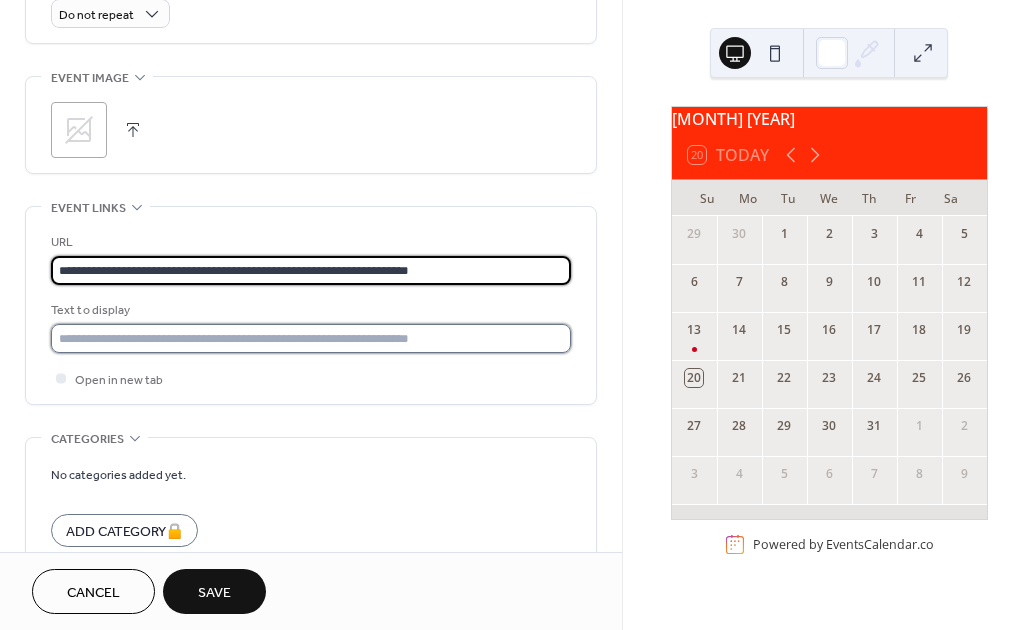 click at bounding box center [311, 338] 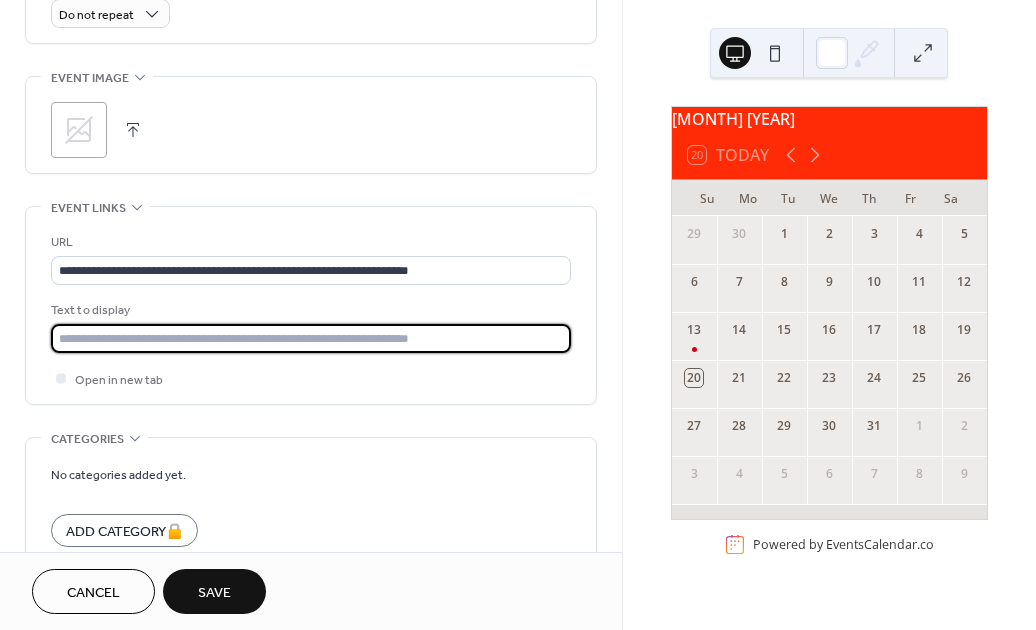 paste on "**********" 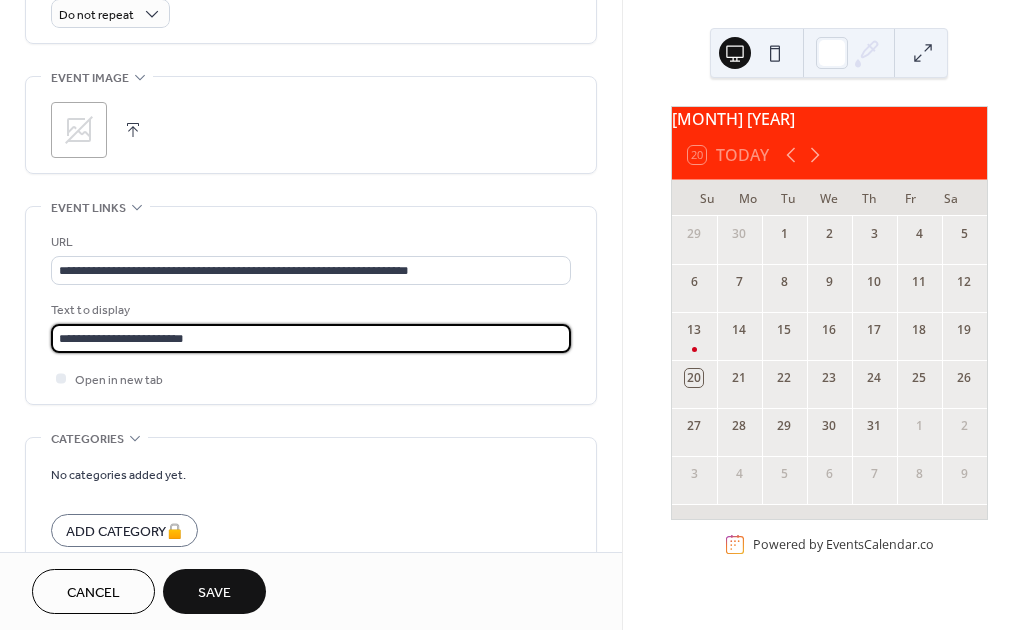 type on "**********" 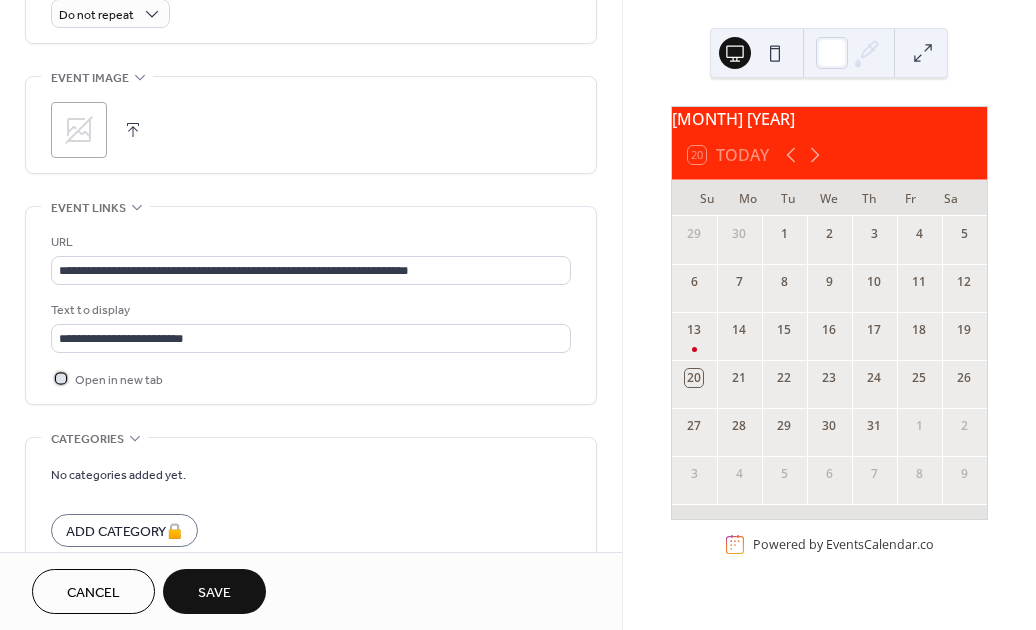 click 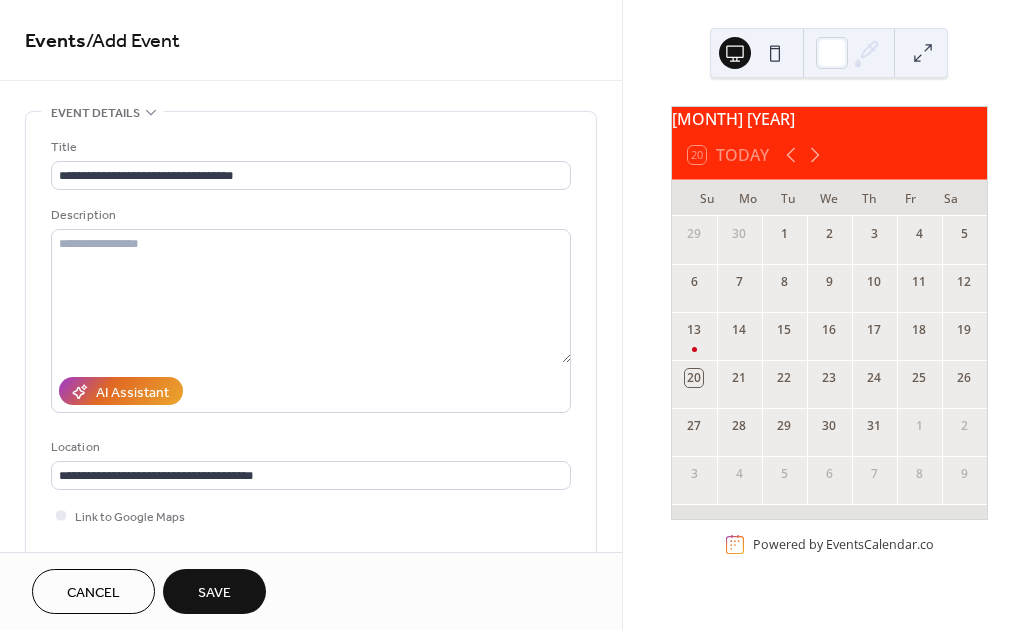 scroll, scrollTop: 0, scrollLeft: 0, axis: both 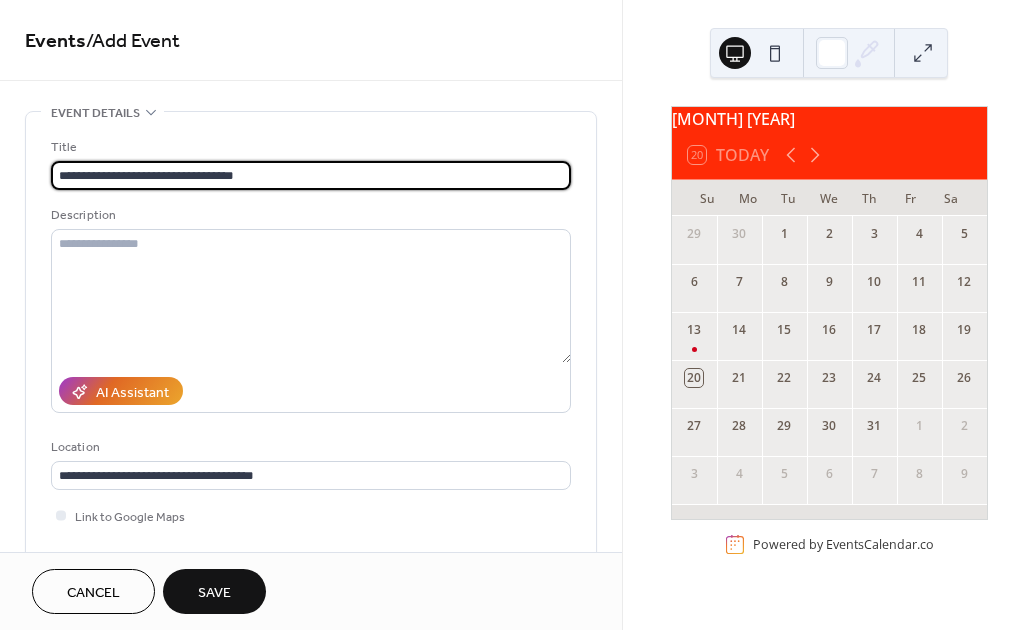 drag, startPoint x: 272, startPoint y: 177, endPoint x: 56, endPoint y: 173, distance: 216.03703 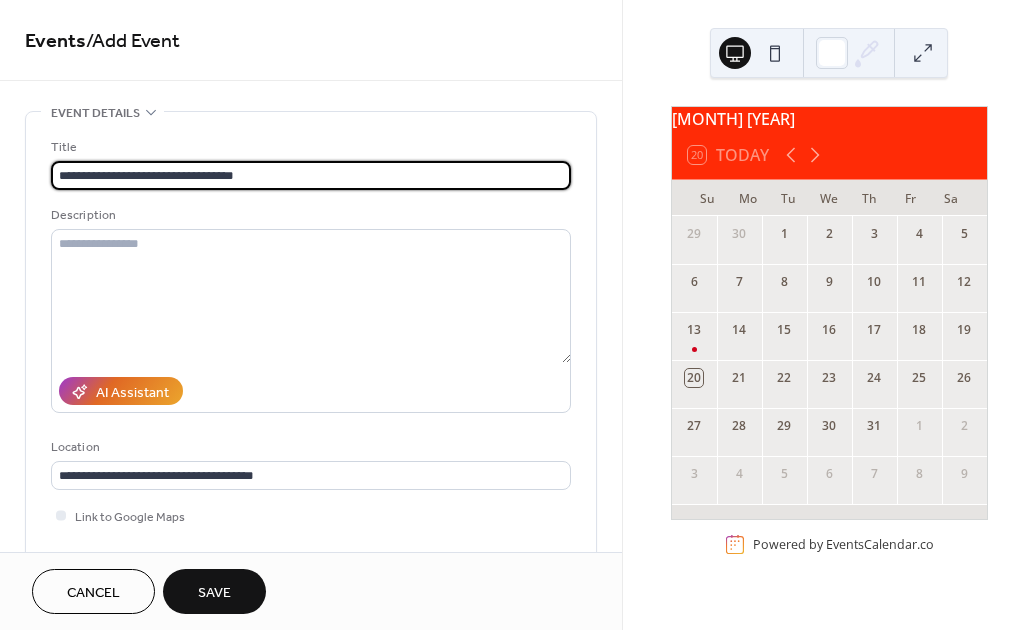 click on "**********" at bounding box center (311, 175) 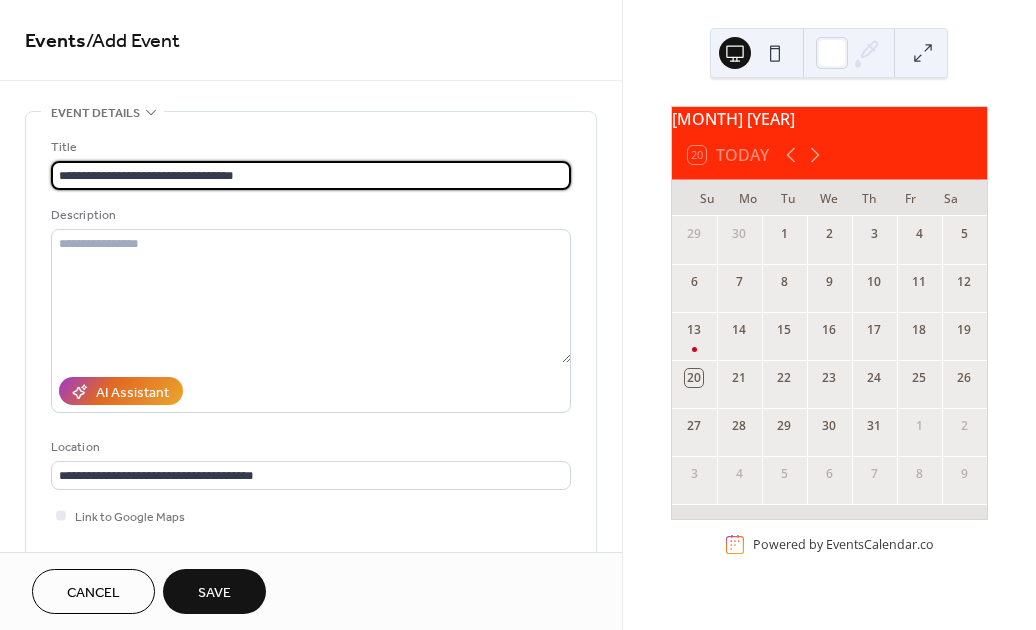 paste 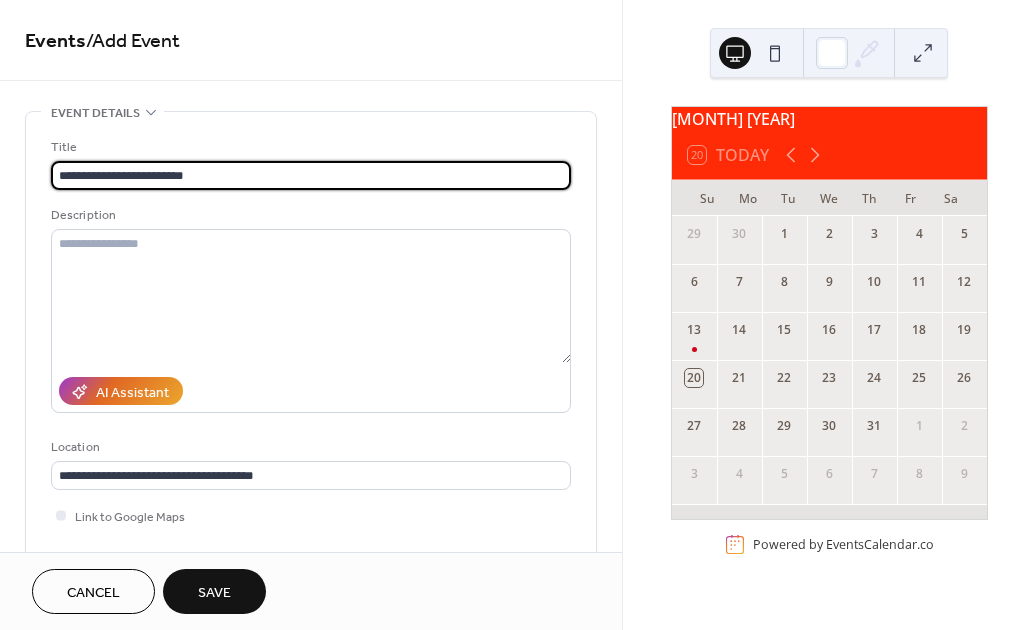 type on "**********" 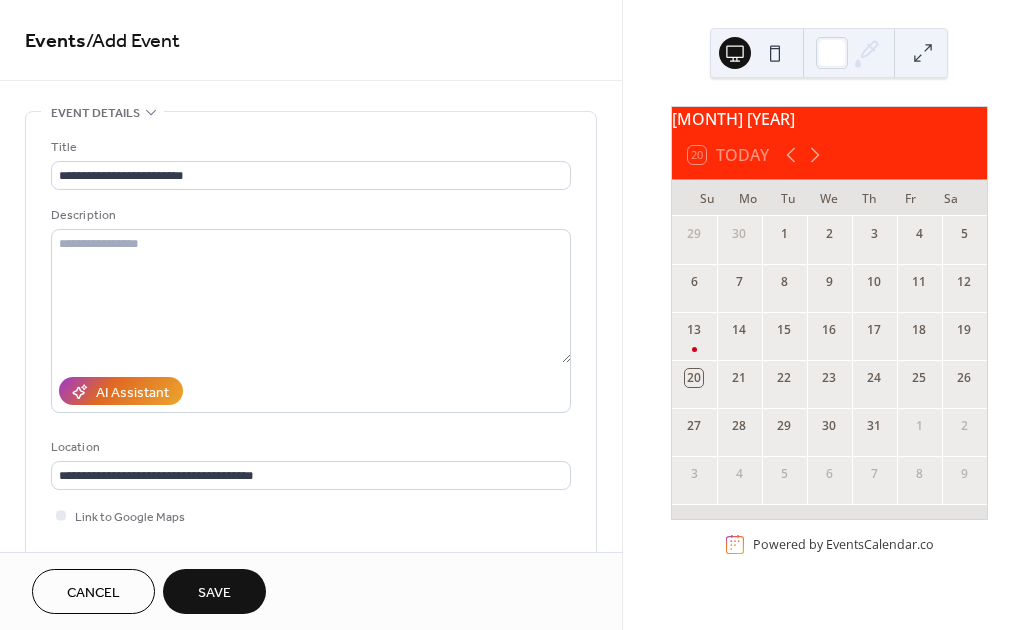 click on "**********" at bounding box center (311, 922) 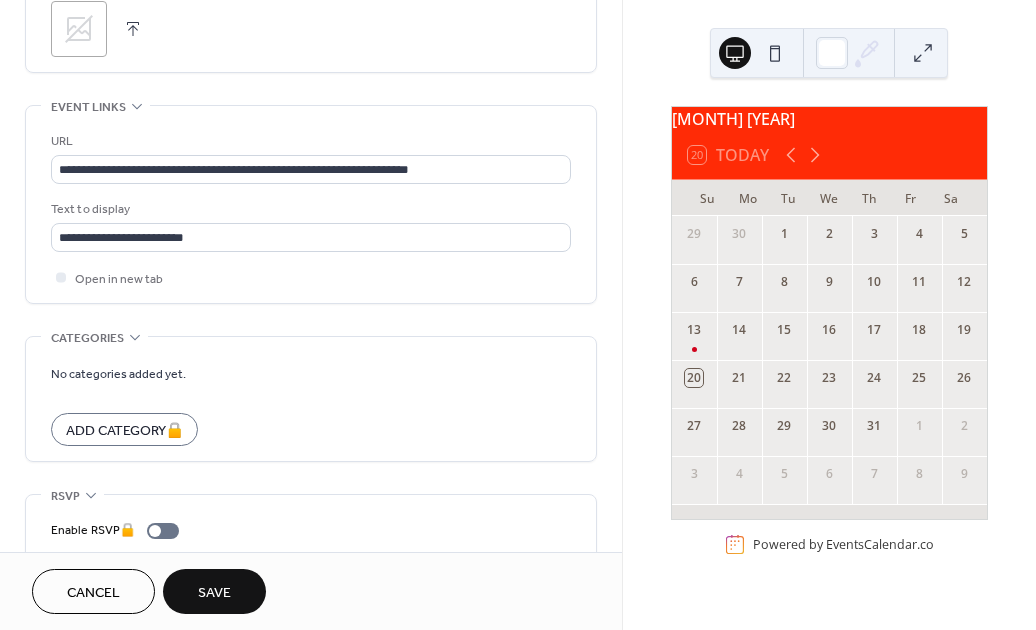 scroll, scrollTop: 1119, scrollLeft: 0, axis: vertical 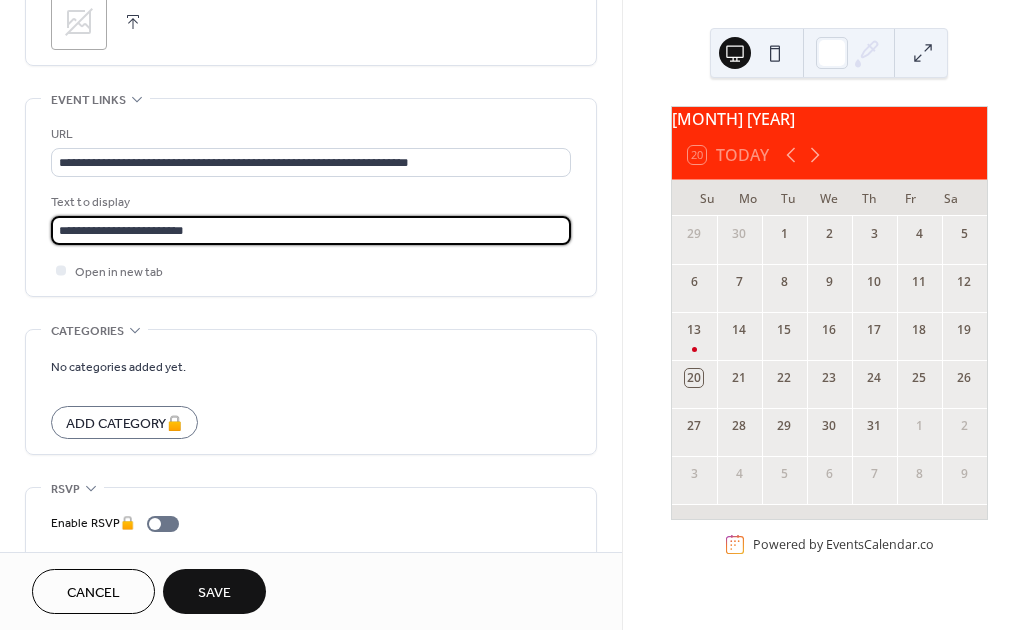 drag, startPoint x: 225, startPoint y: 239, endPoint x: 49, endPoint y: 247, distance: 176.18172 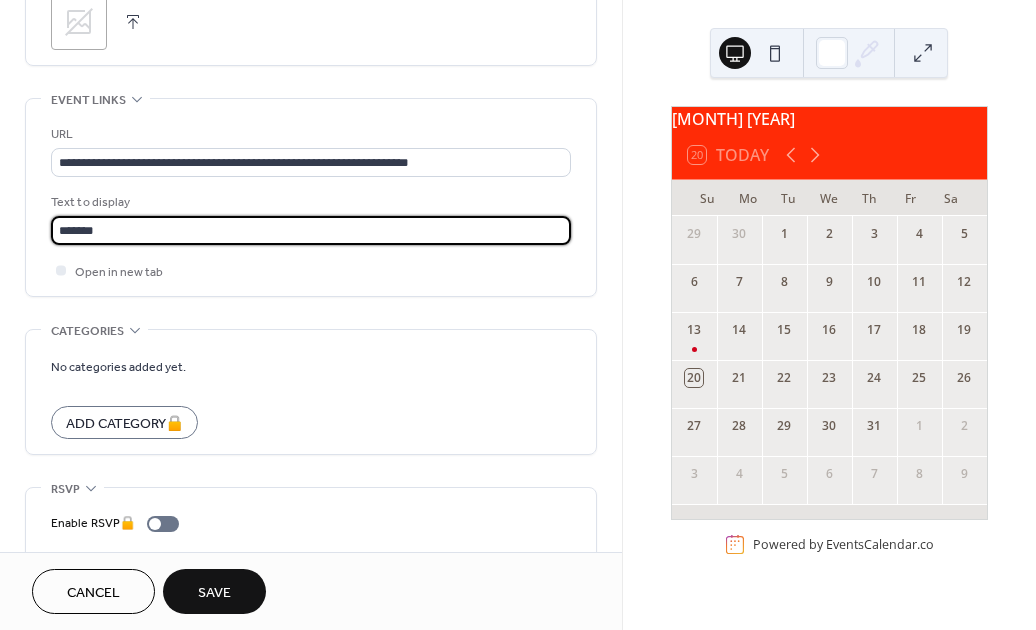 type on "*******" 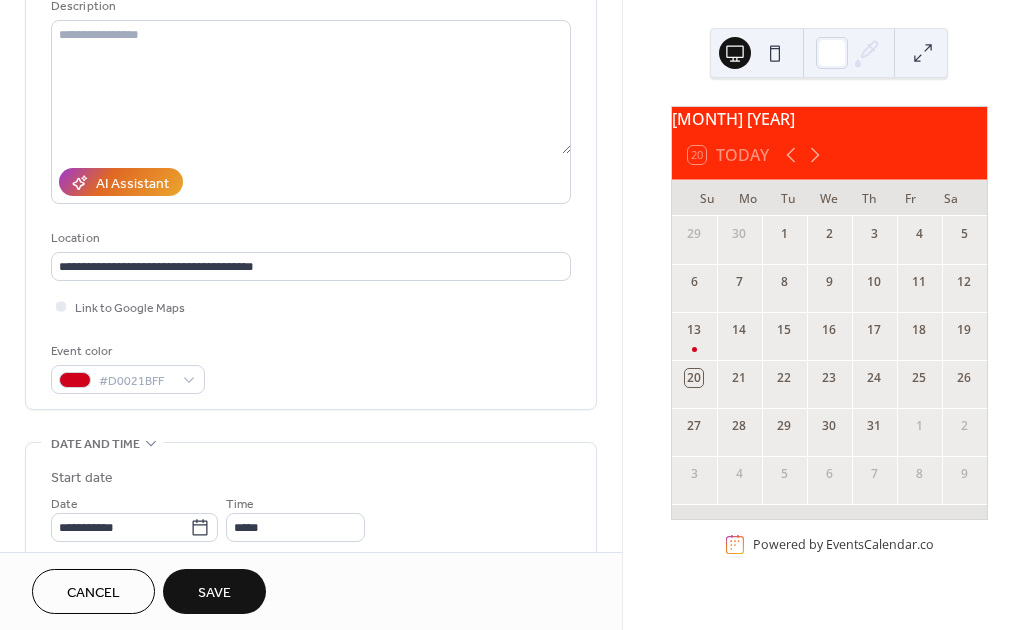scroll, scrollTop: 200, scrollLeft: 0, axis: vertical 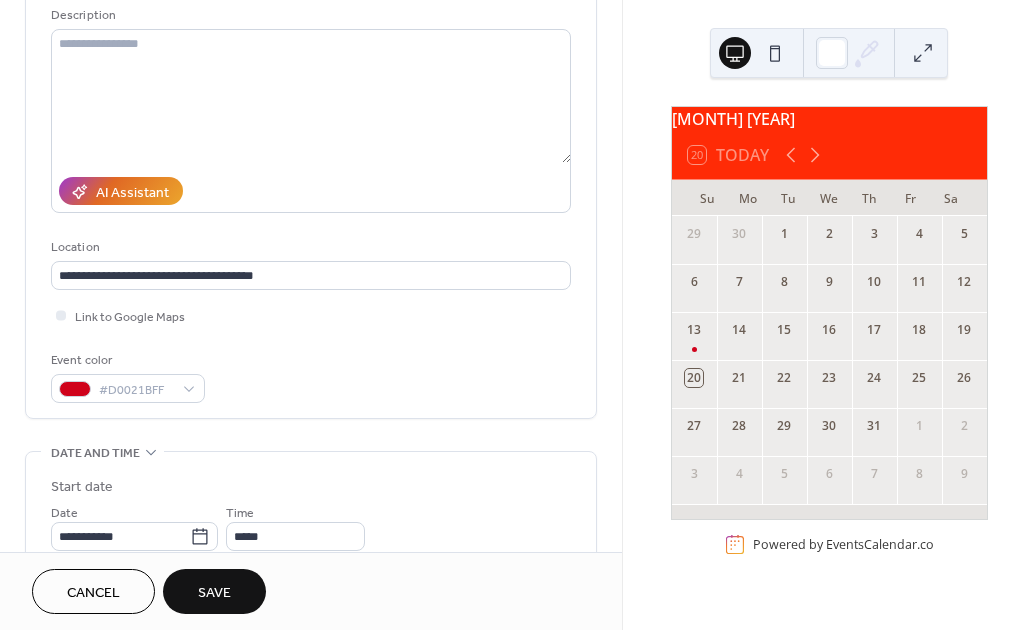 click on "**********" at bounding box center [311, 722] 